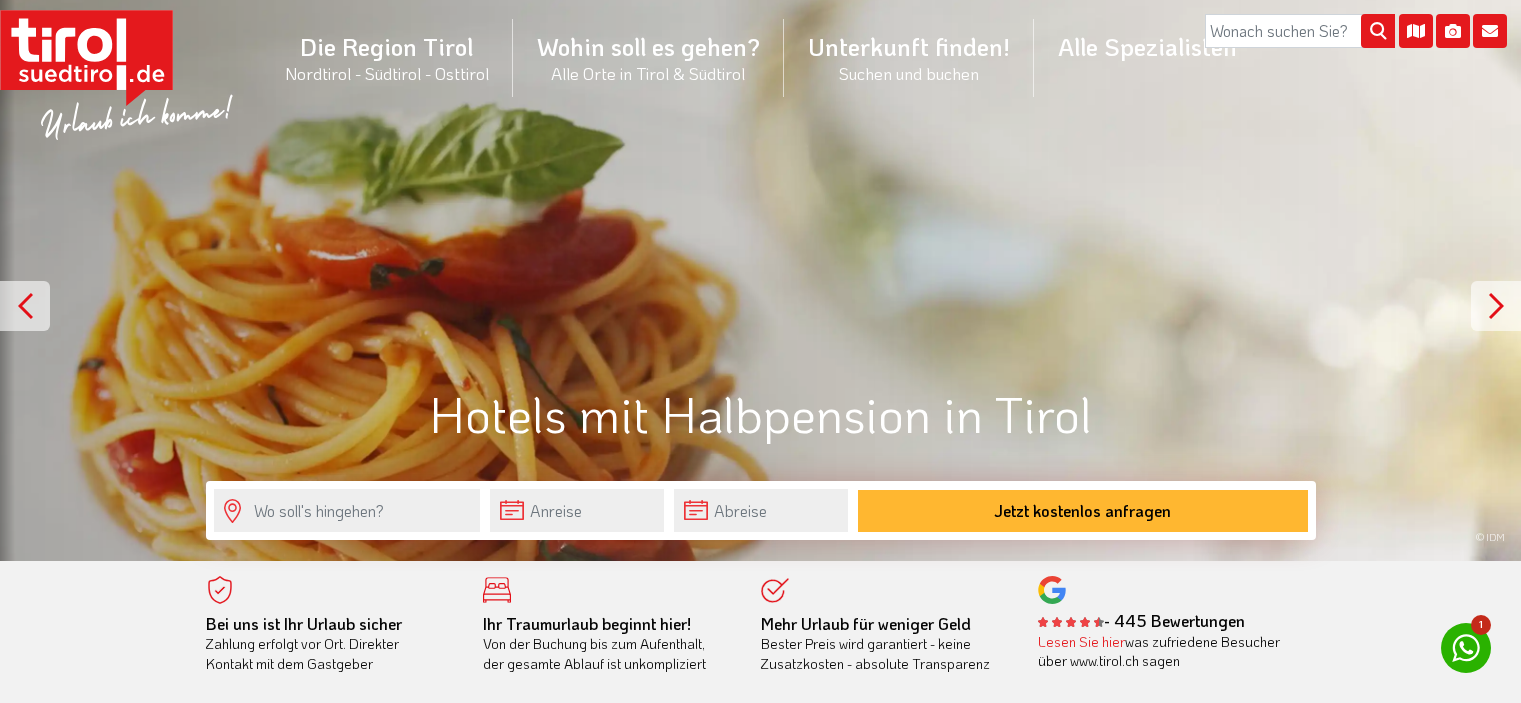 scroll, scrollTop: 0, scrollLeft: 0, axis: both 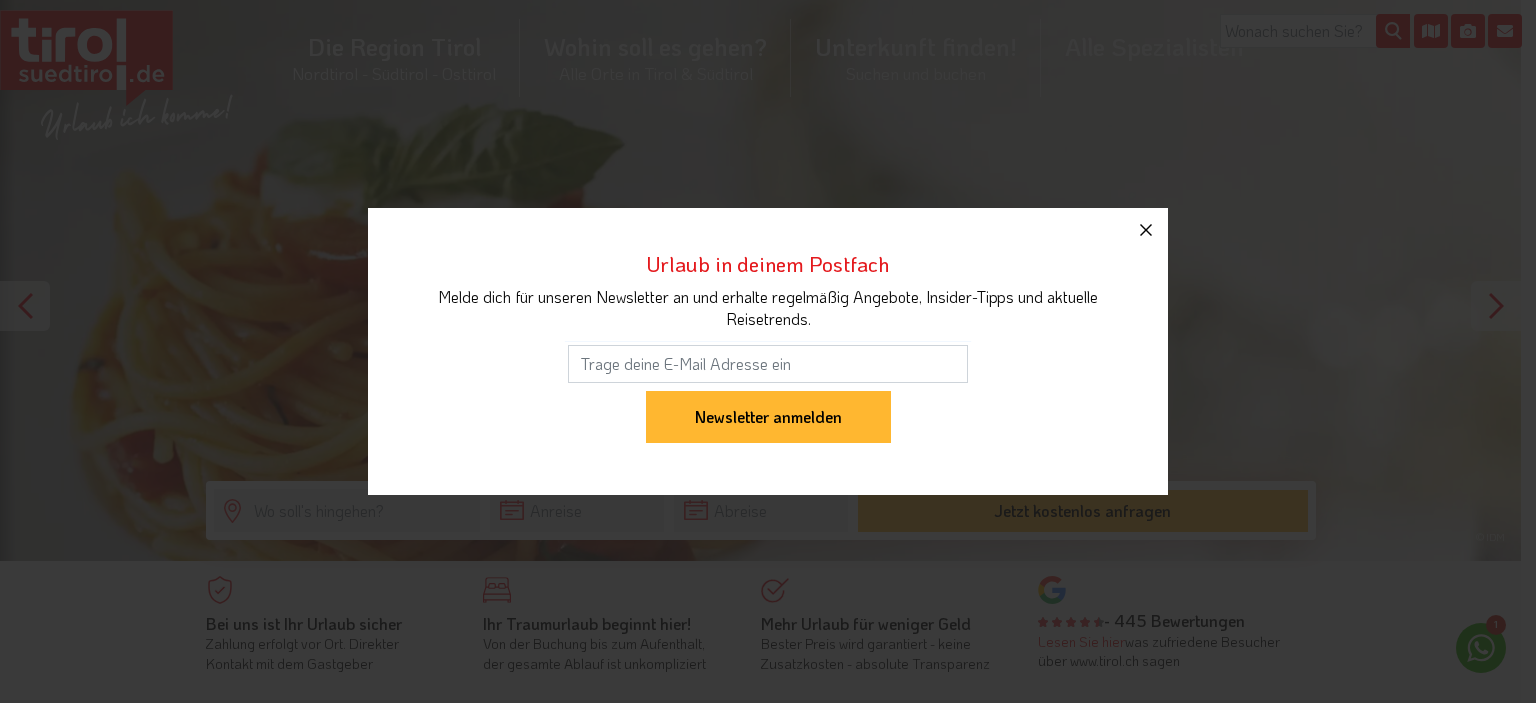click 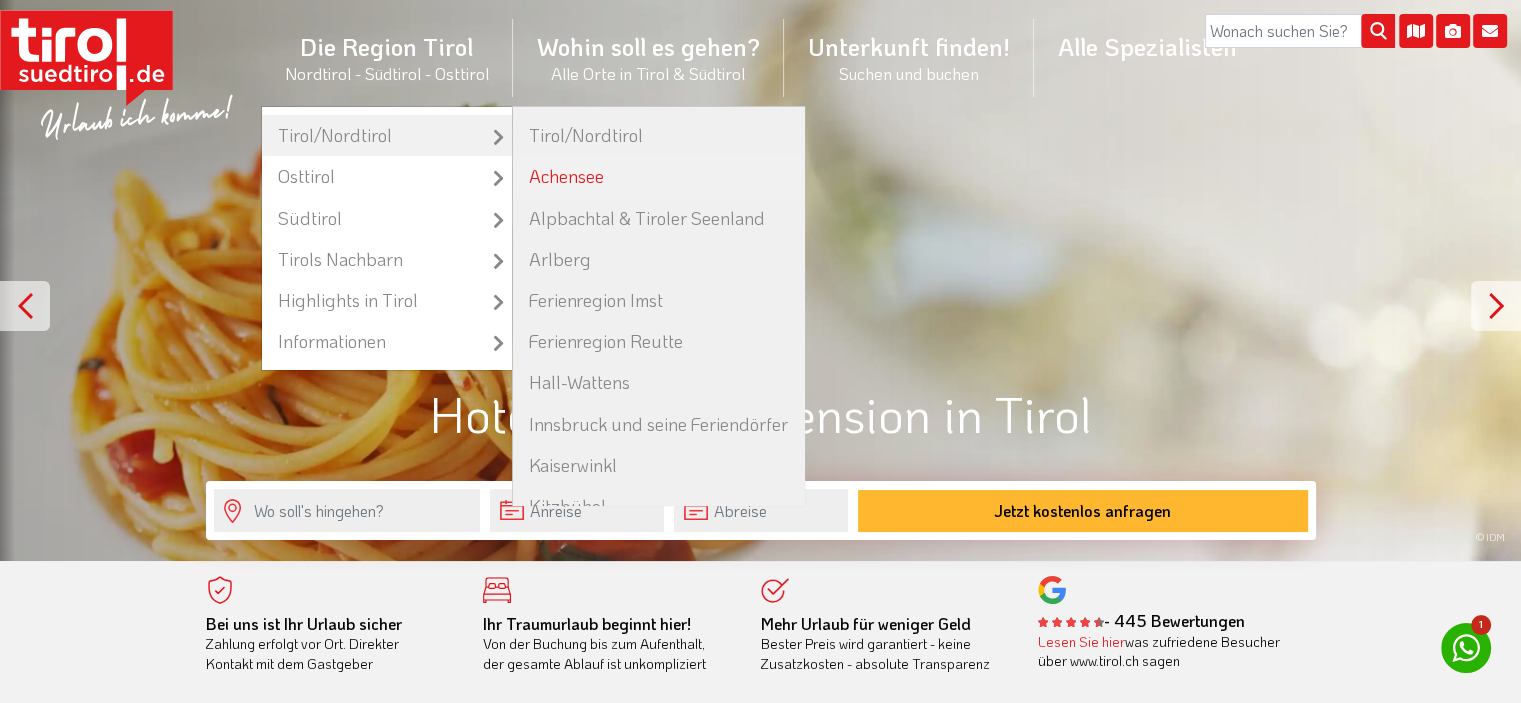 click on "Achensee" at bounding box center (658, 176) 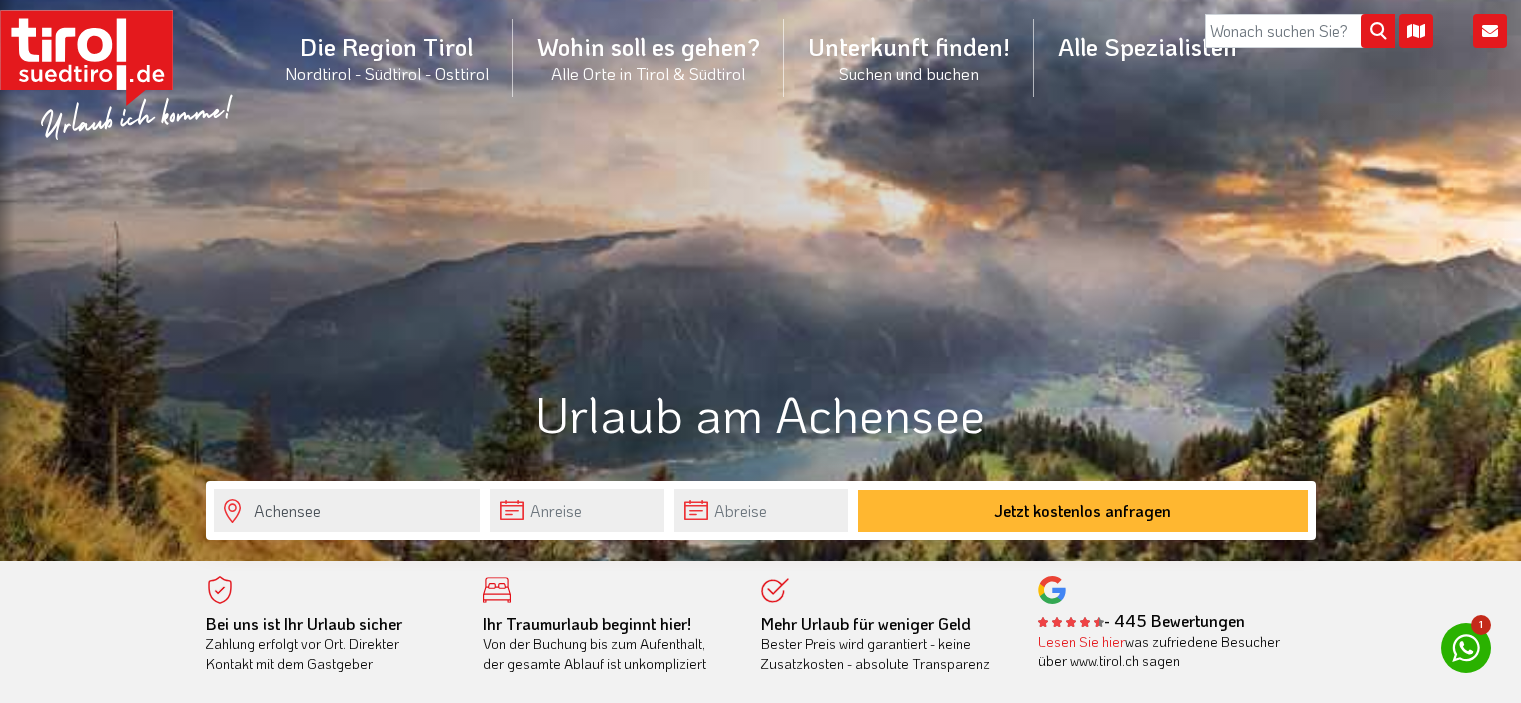 scroll, scrollTop: 0, scrollLeft: 0, axis: both 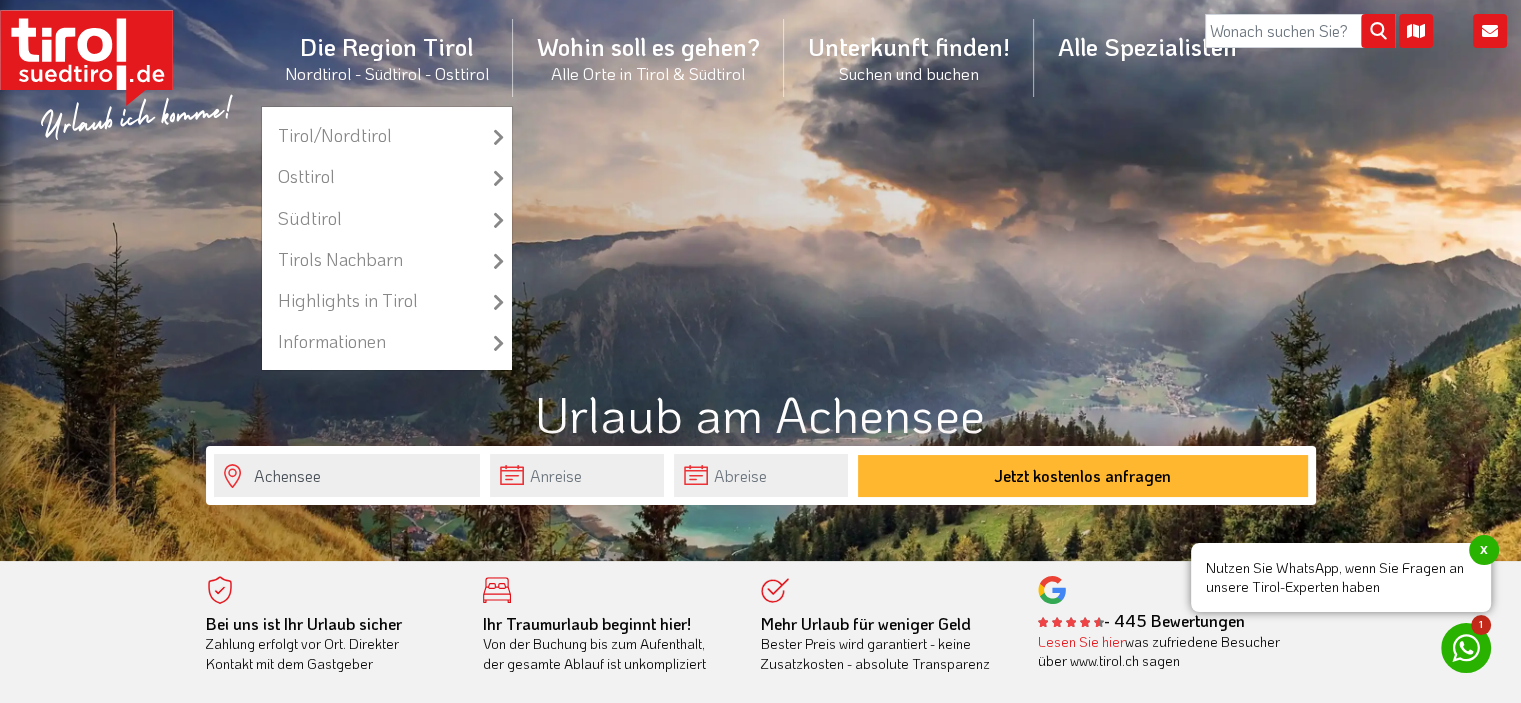 click on "Die Region Tirol  Nordtirol - Südtirol - Osttirol      Tirol/Nordtirol    Tirol/Nordtirol      Achensee      Alpbachtal & Tiroler Seenland      Arlberg      Ferienregion Imst      Ferienregion Reutte      Hall-Wattens      Innsbruck und seine Feriendörfer      Kaiserwinkl      Kitzbühel      Kitzbüheler Alpen      Kufsteinerland      Lechtal      Seefeld      Ötztal      Paznaun Ischgl      Pitztal      Serfaus Fiss Ladis      Silberregion Karwendel      Stubaital      Tannheimer Tal      Tirol West      Tiroler Oberland / Reschenpass      Tiroler Zugspitz Arena      Wilder Kaiser      Wildschönau      Wipptal      Zillertal      Osttirol    Osttirol      Defereggental      Hochpustertal      Lienzer Dolomiten      Nationalparkregion      Südtirol    Südtirol      Ahrntal      Alta Badia      Bozen und Umgebung      Dolomiten      Eisacktal      Gröden / Val Gardena      Kronplatz" at bounding box center (387, 57) 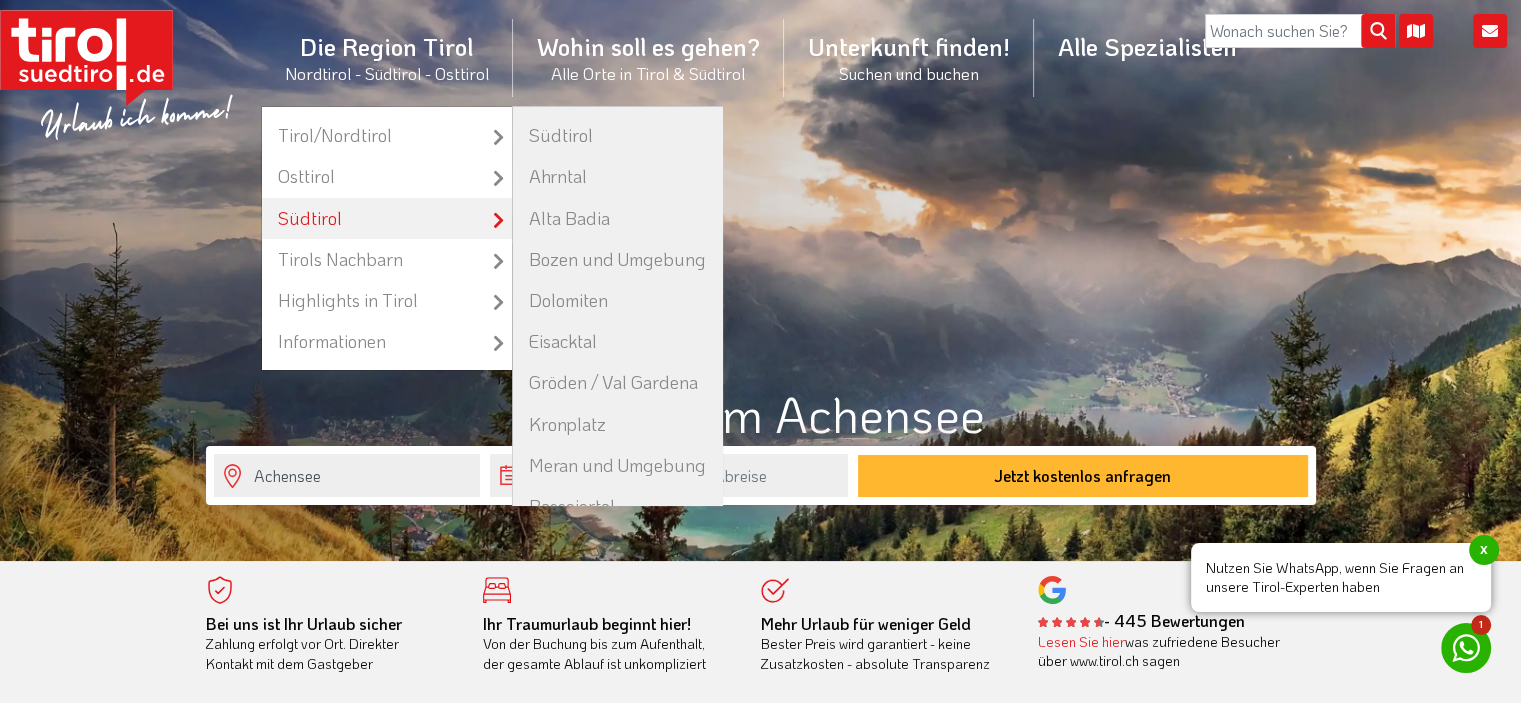 click on "Südtirol" at bounding box center [387, 218] 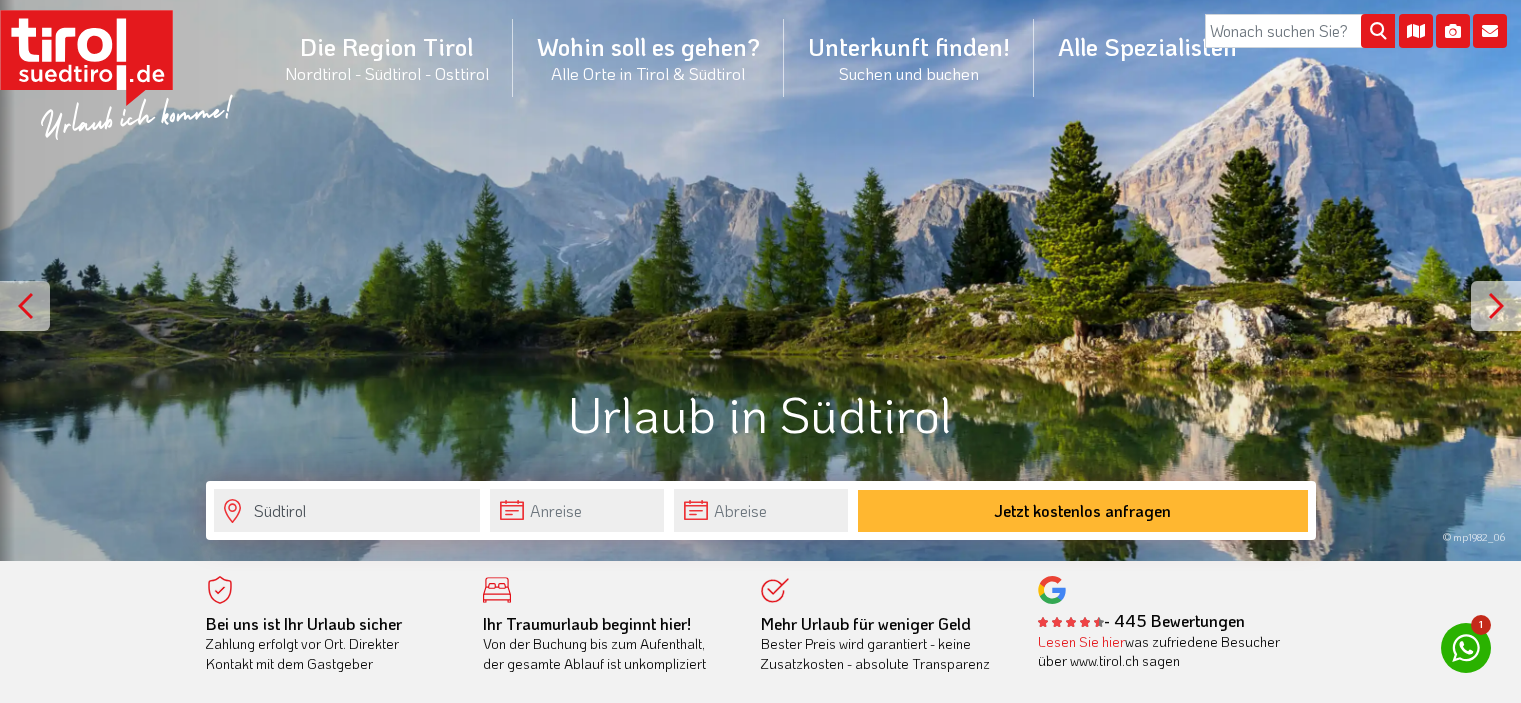 scroll, scrollTop: 0, scrollLeft: 0, axis: both 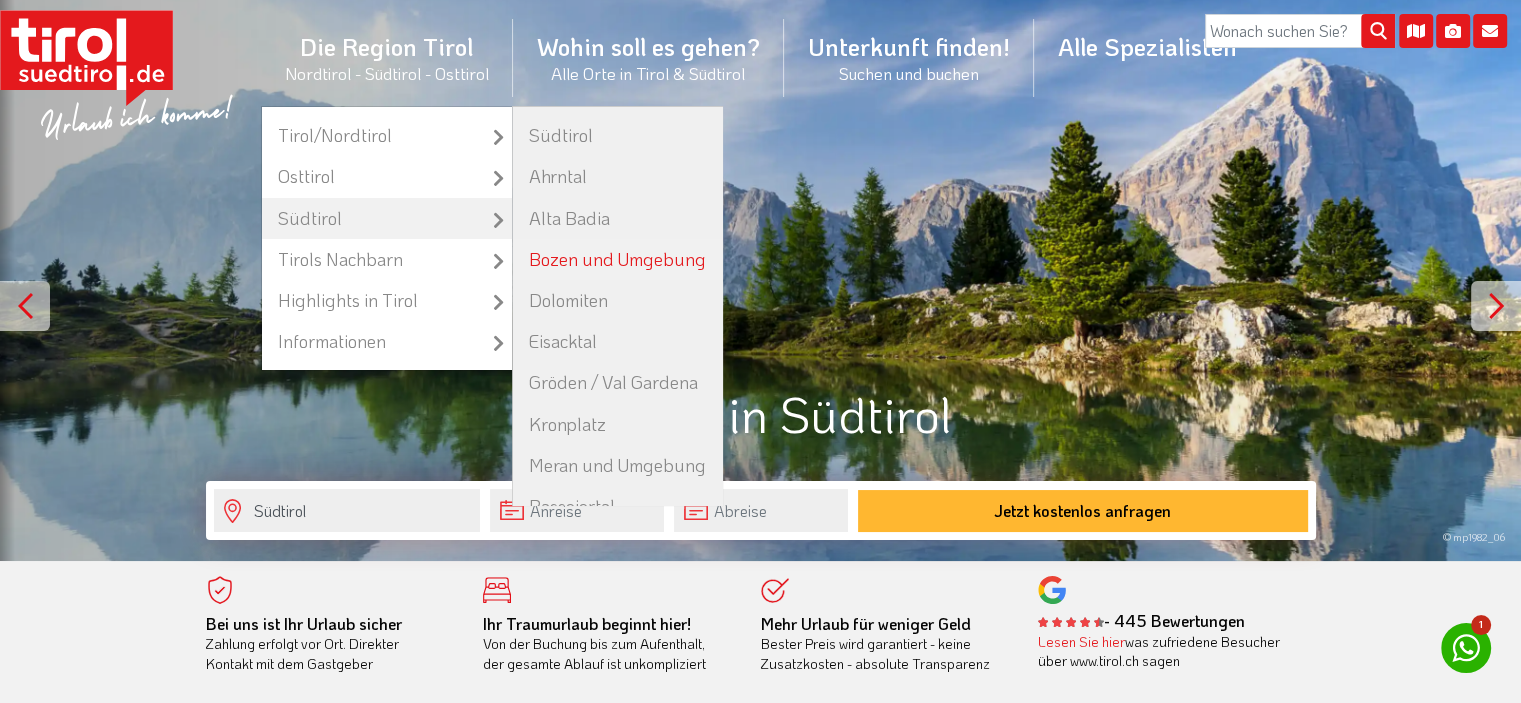click on "Bozen und Umgebung" at bounding box center [617, 259] 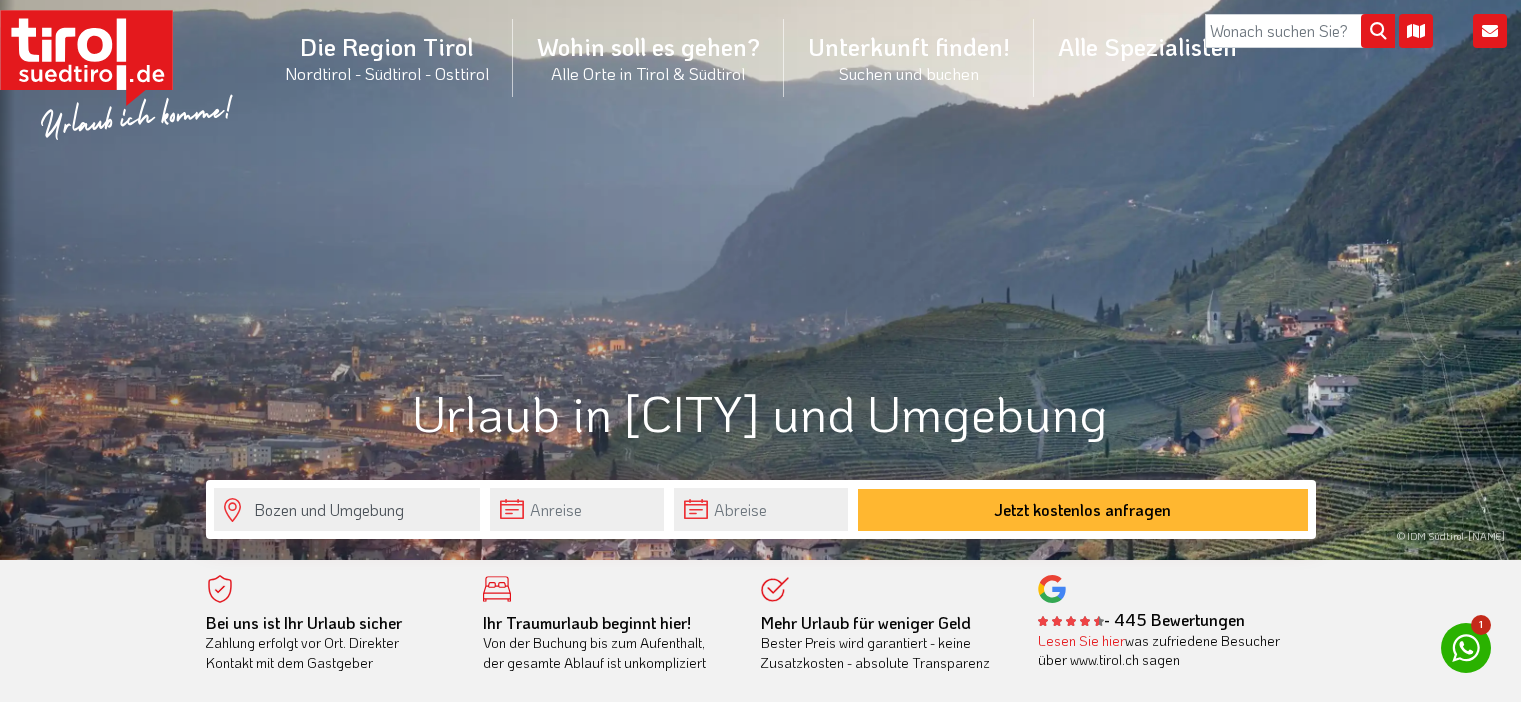 scroll, scrollTop: 0, scrollLeft: 0, axis: both 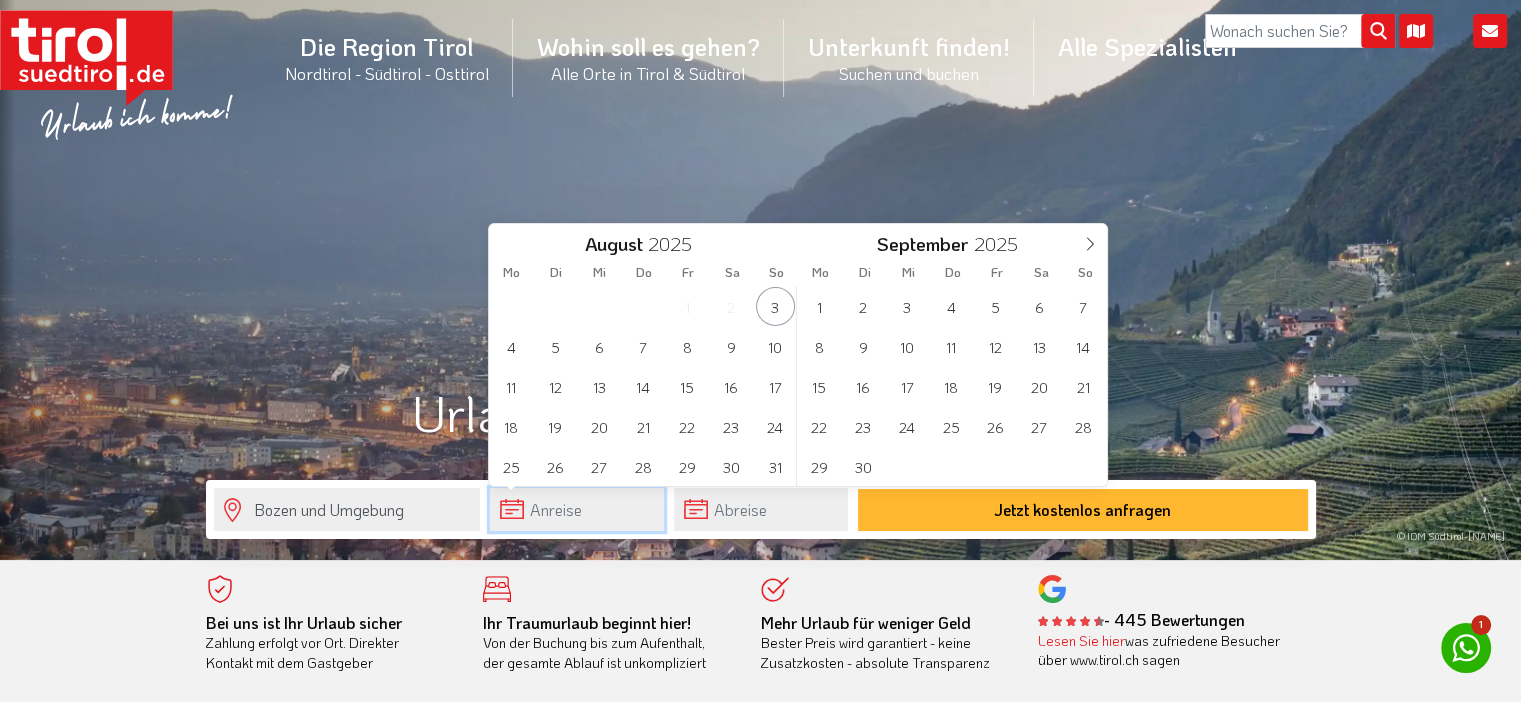 click at bounding box center [577, 509] 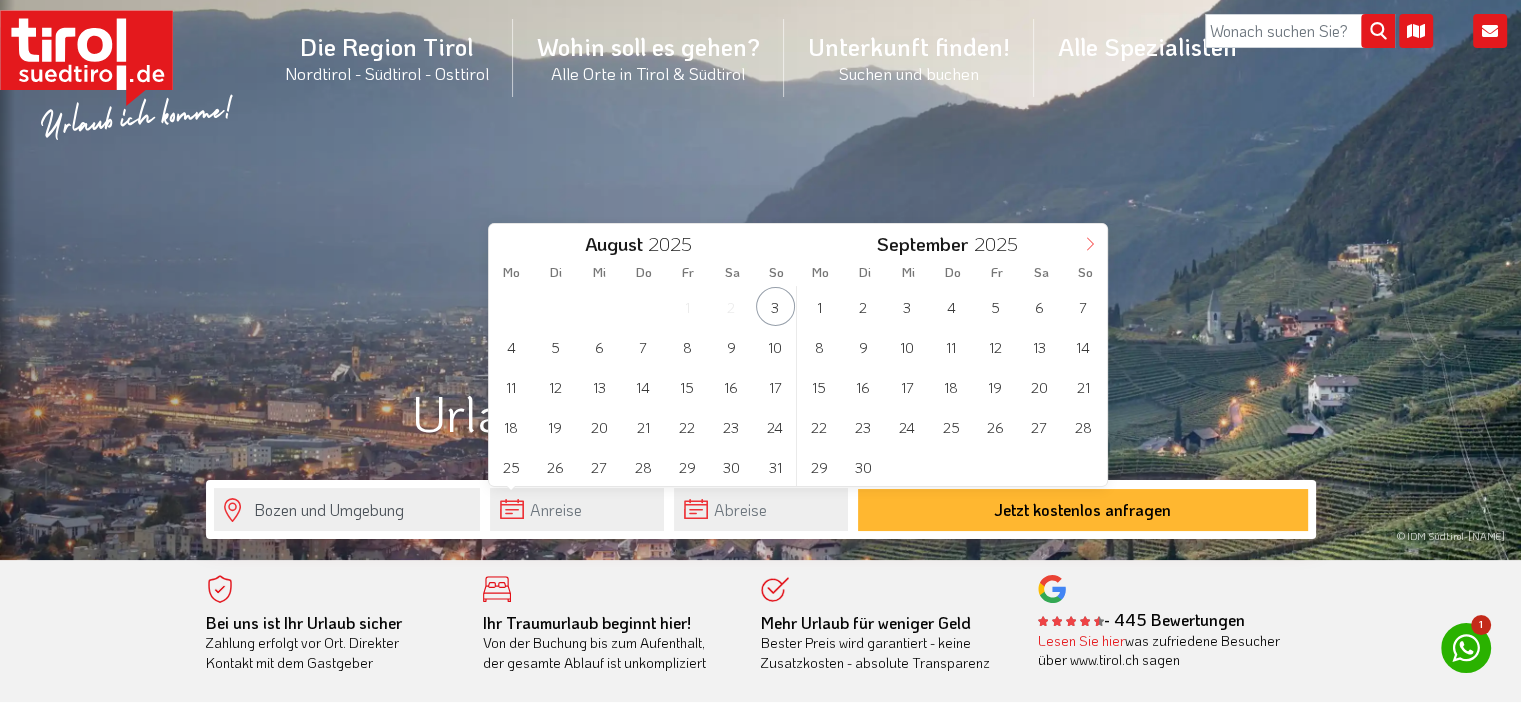 click 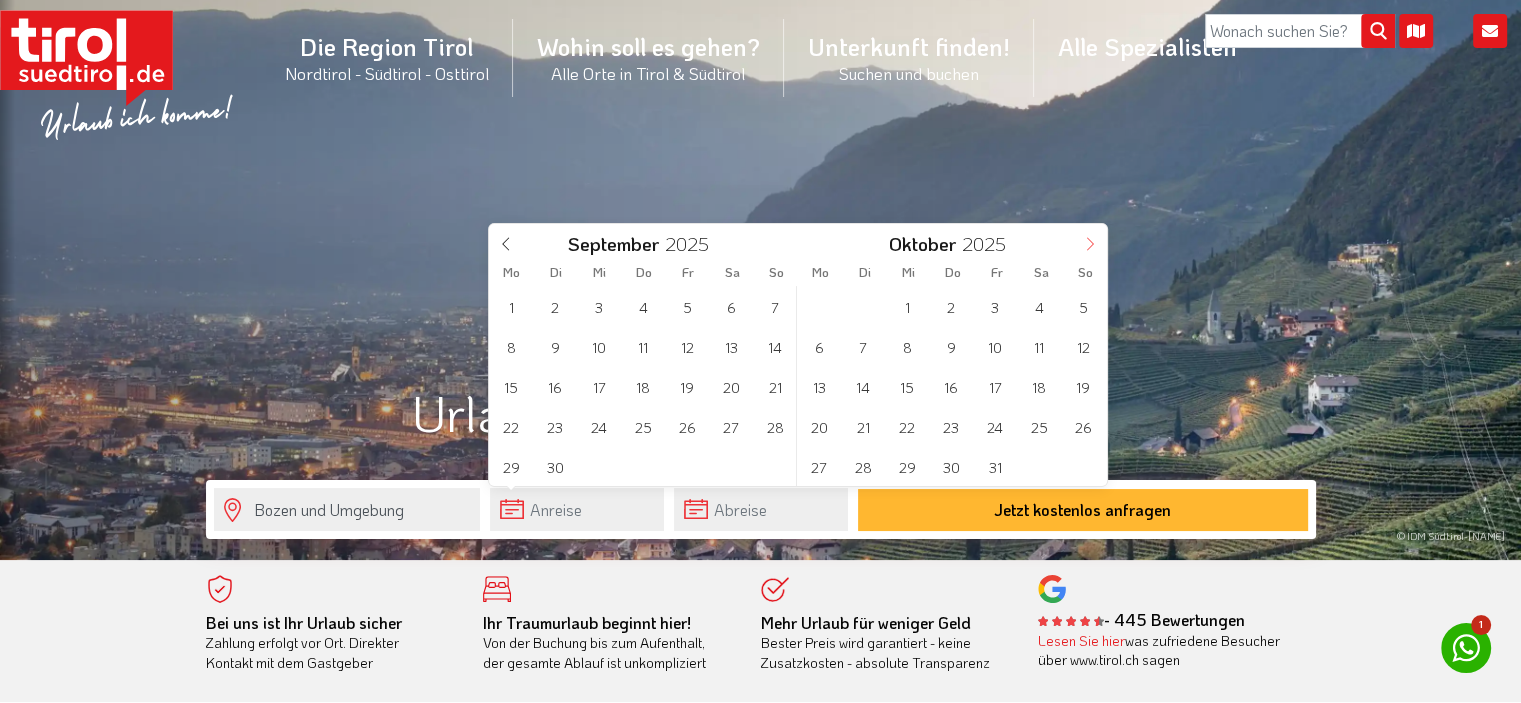 click 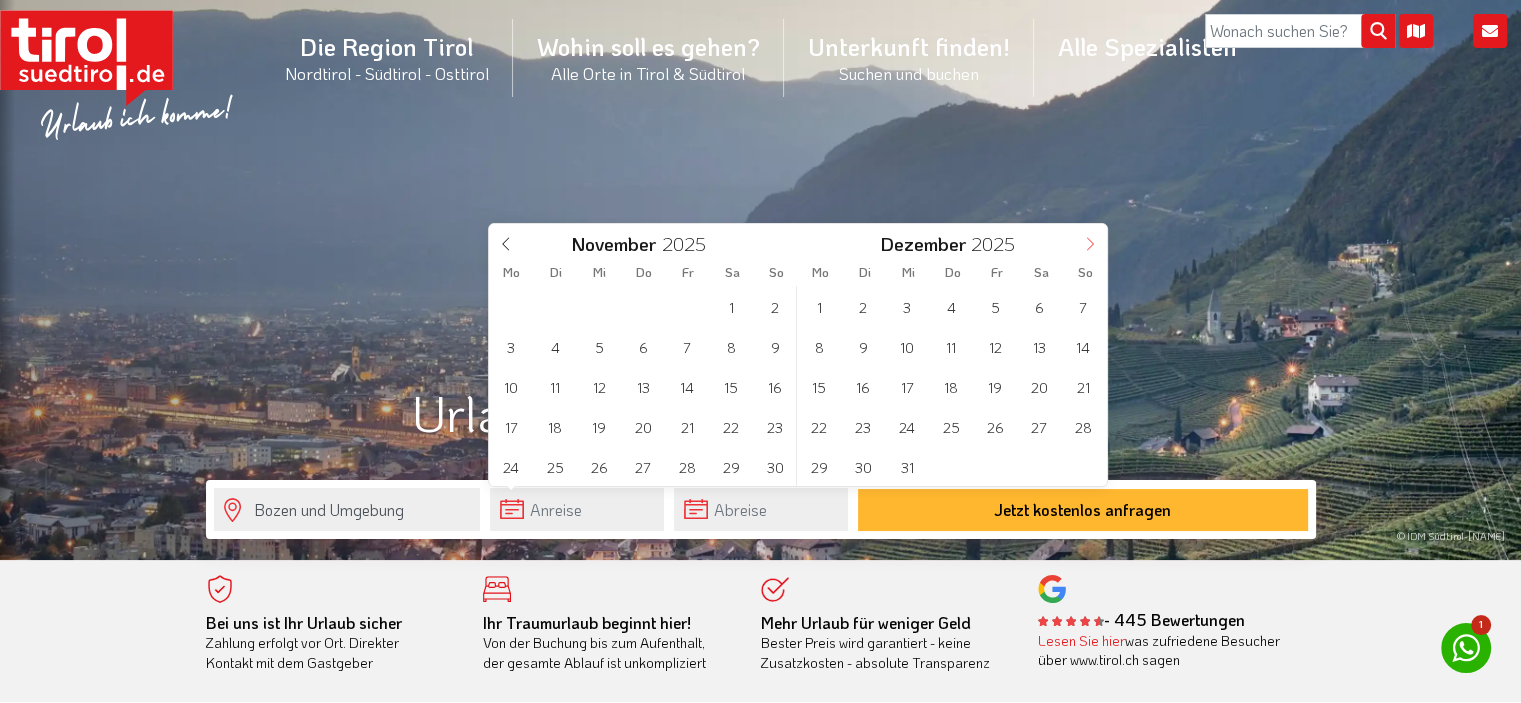 click 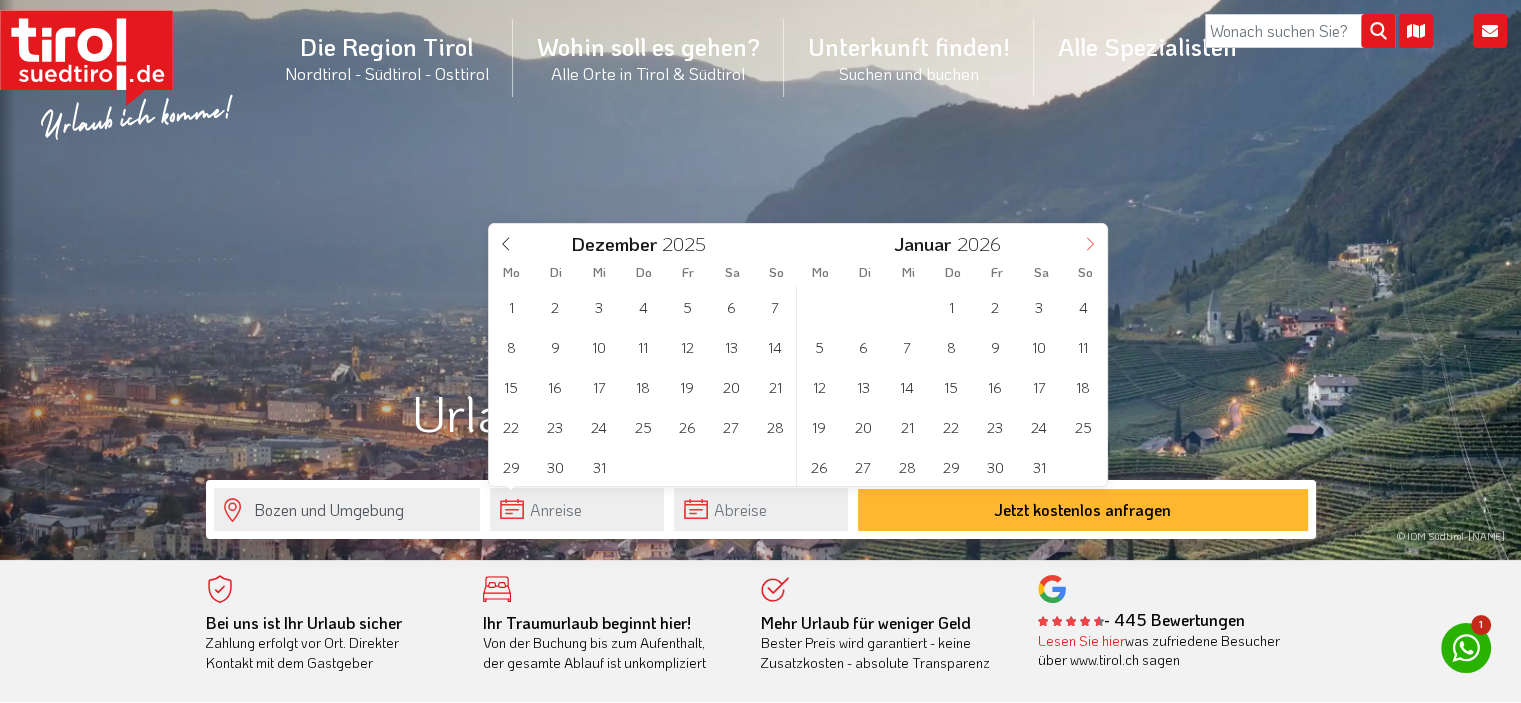 click 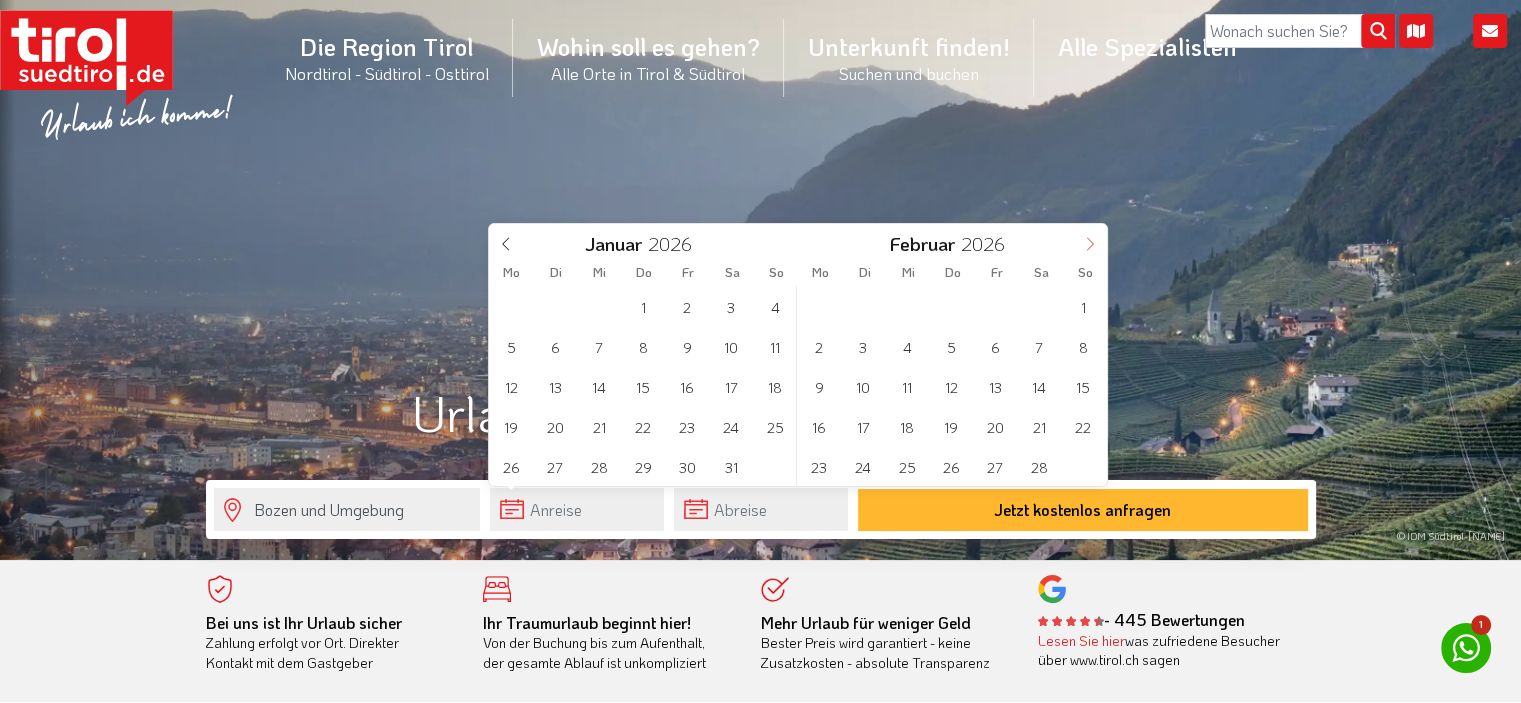 click 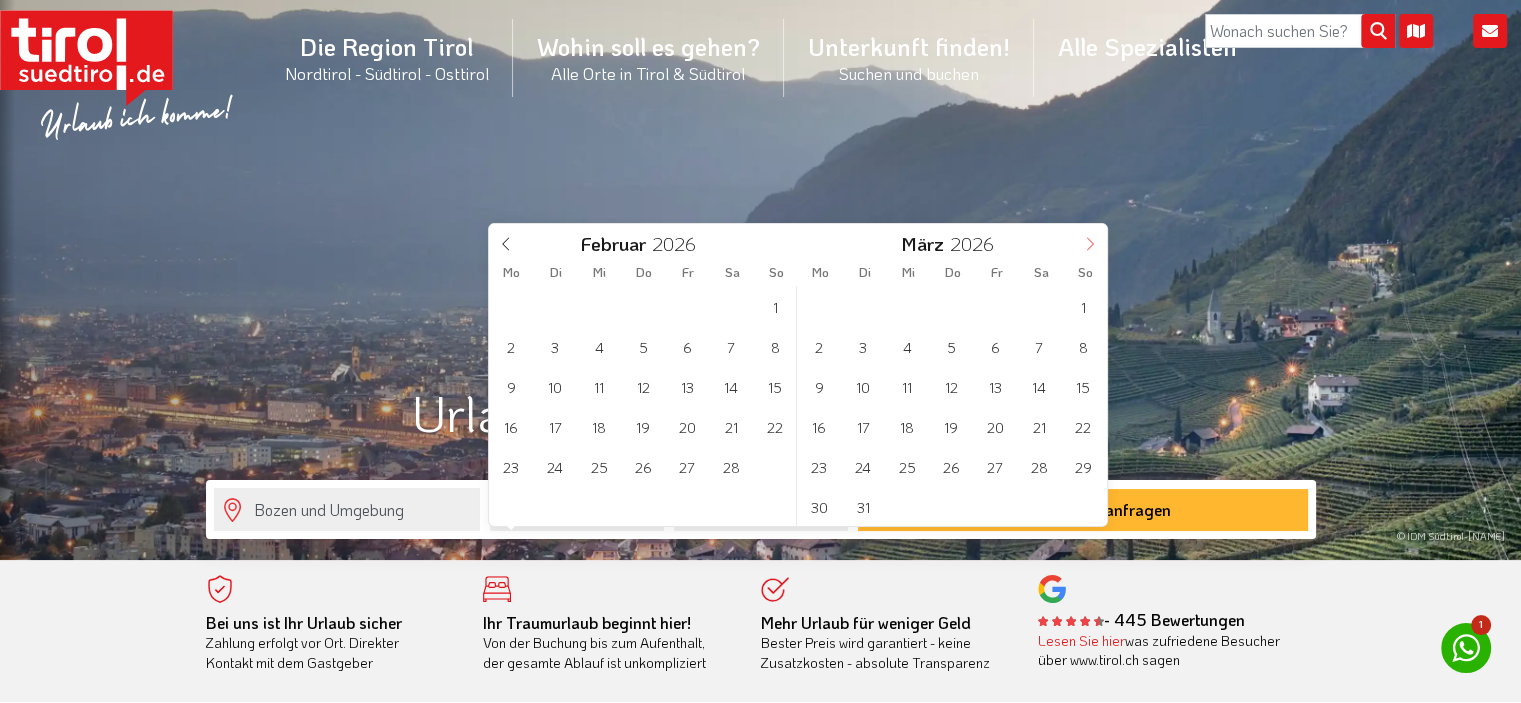 click 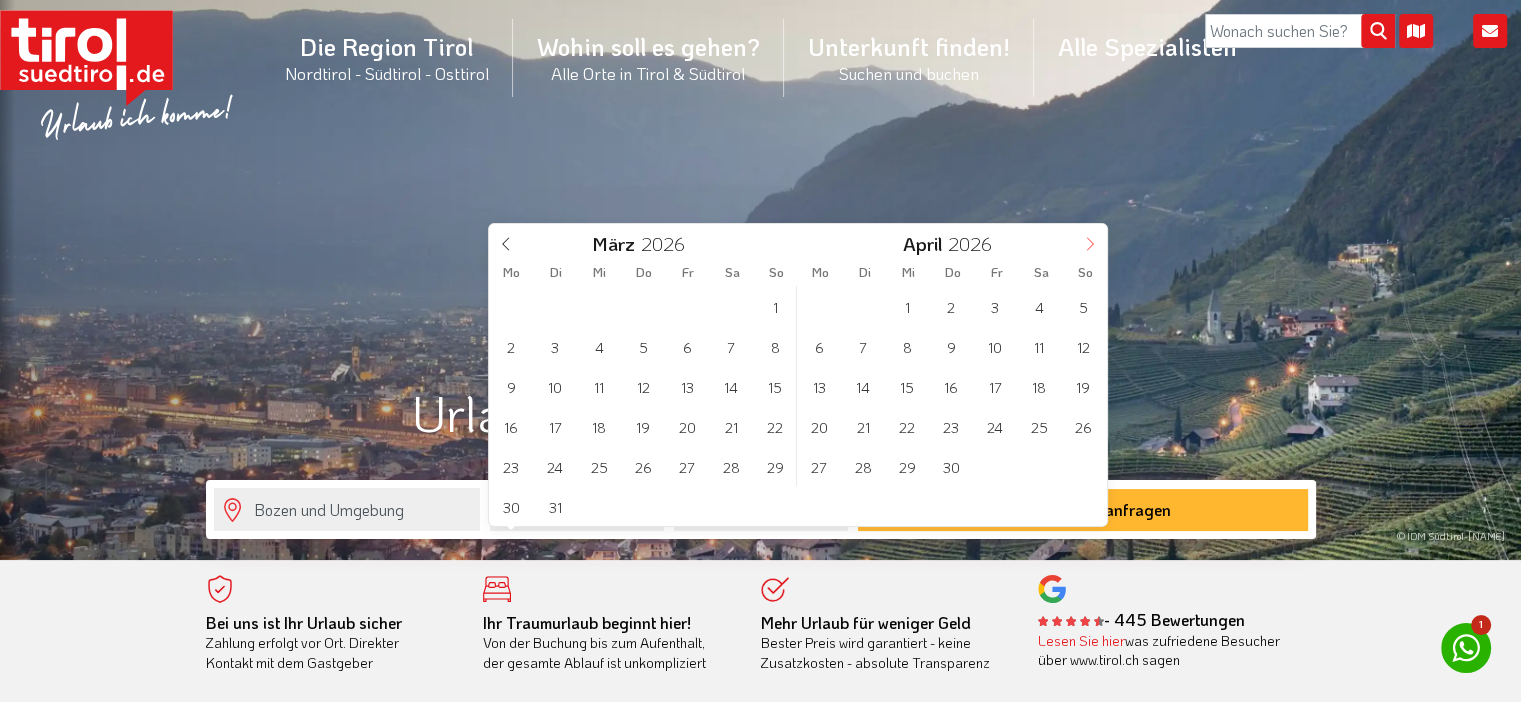 click 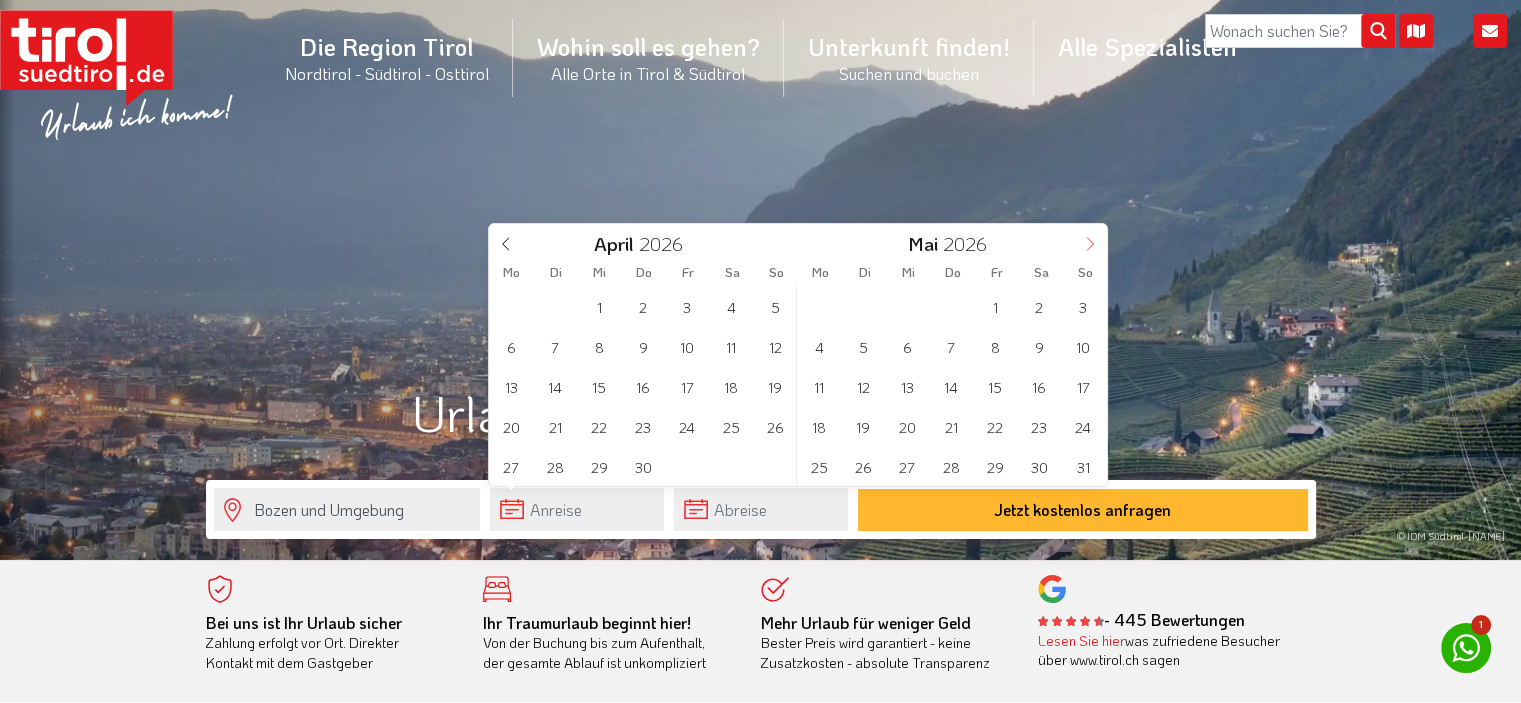 click 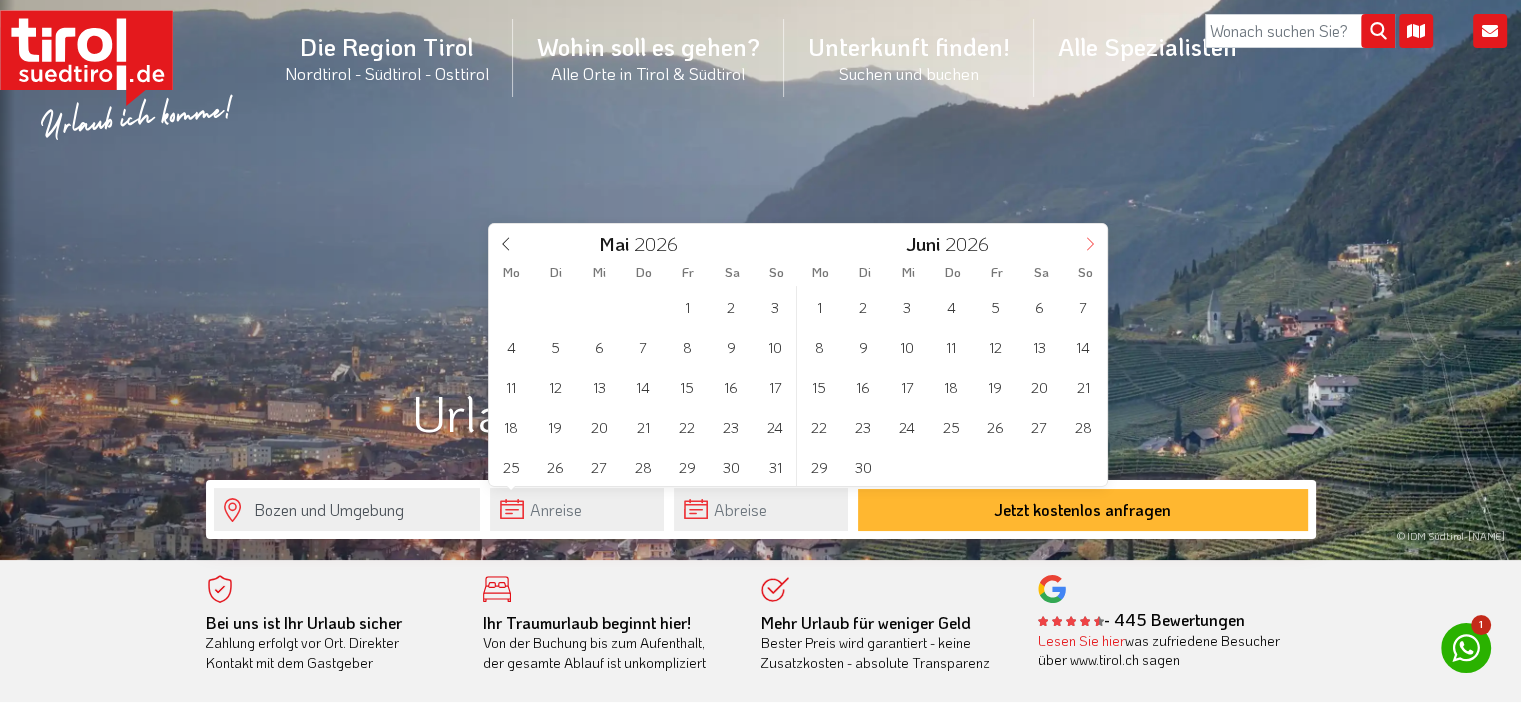 click 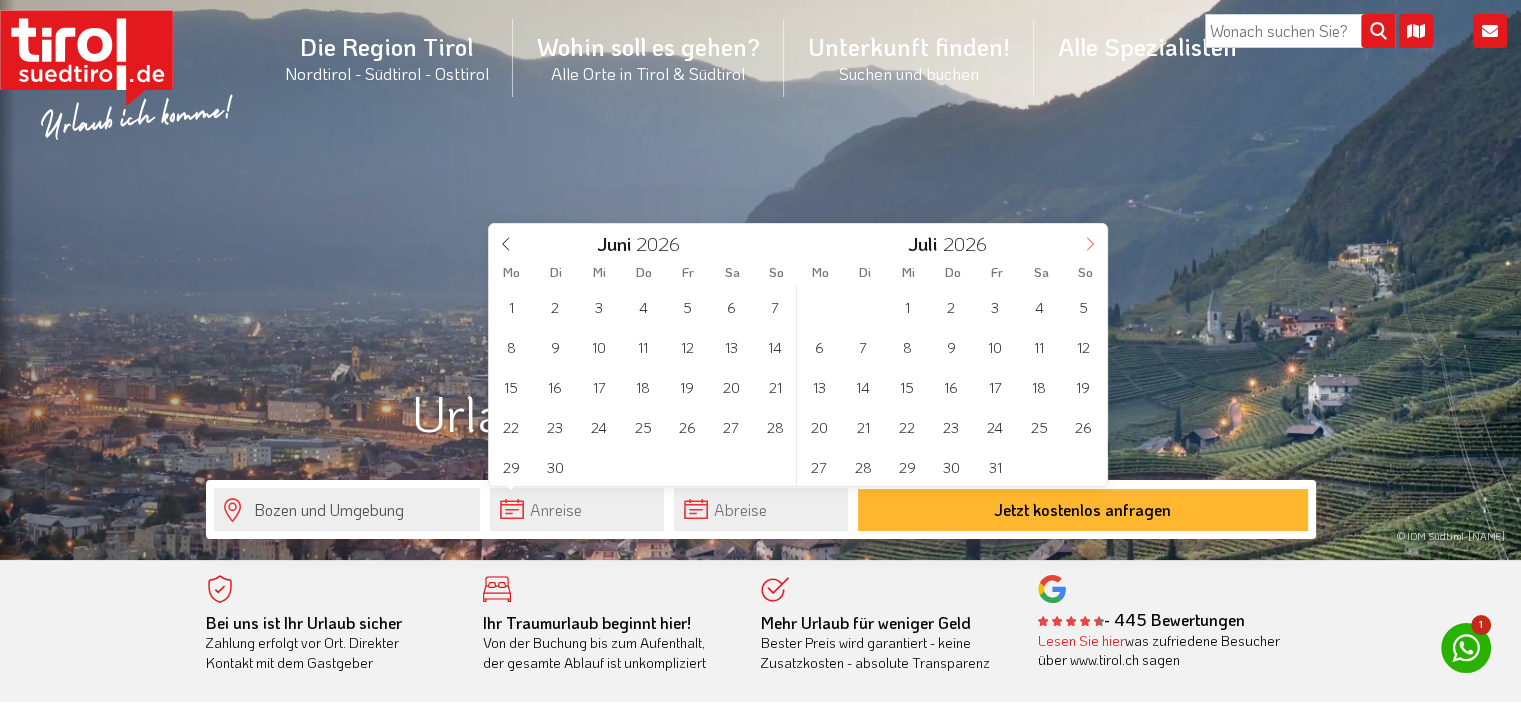 click 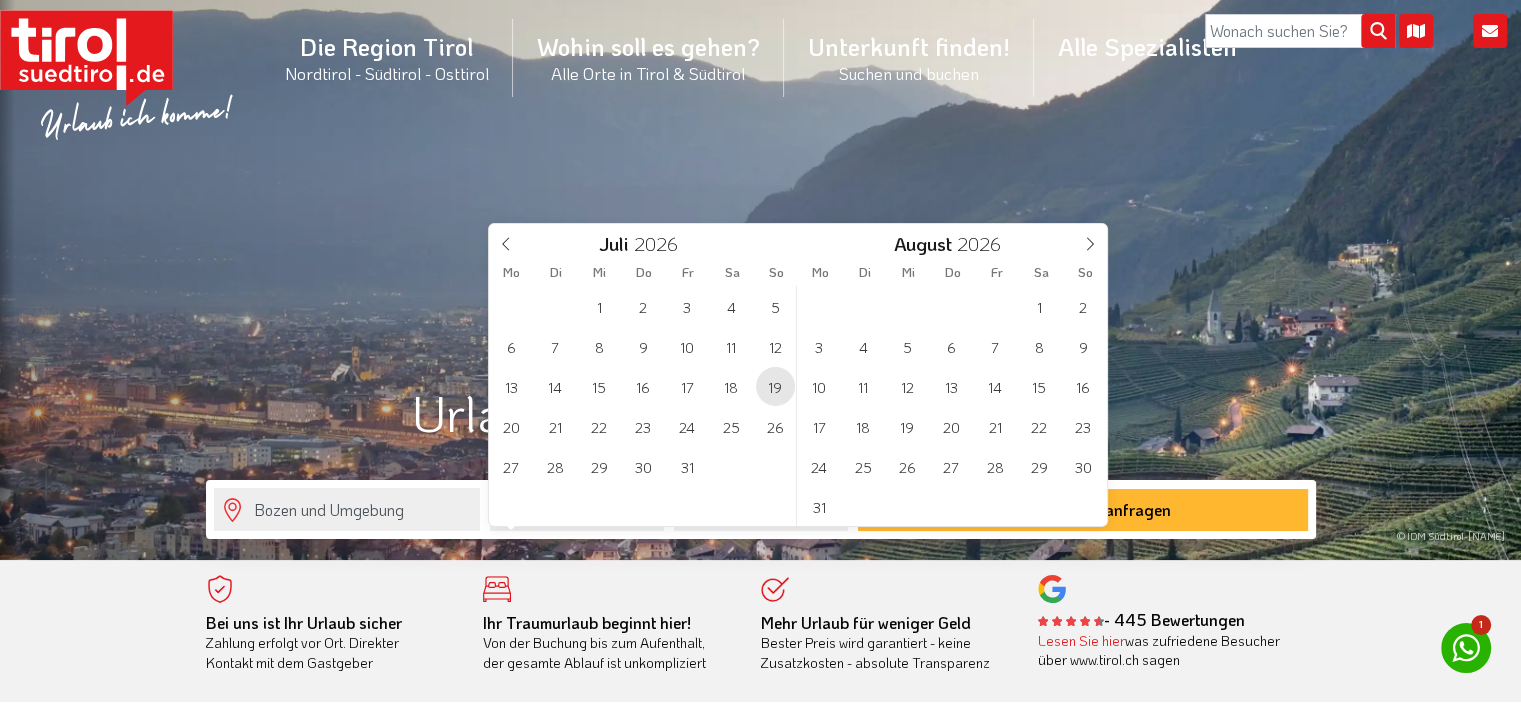 click on "19" at bounding box center (775, 386) 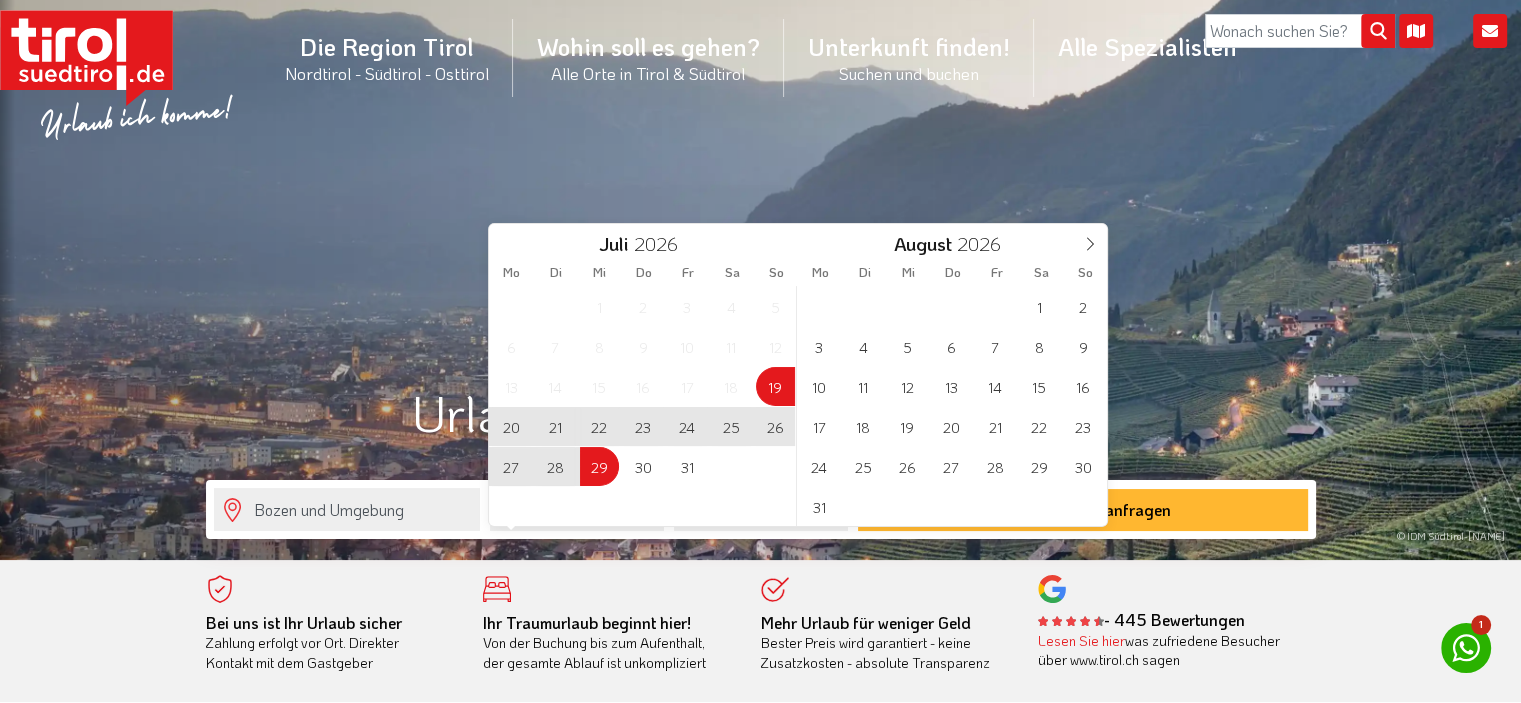 click on "29" at bounding box center (599, 466) 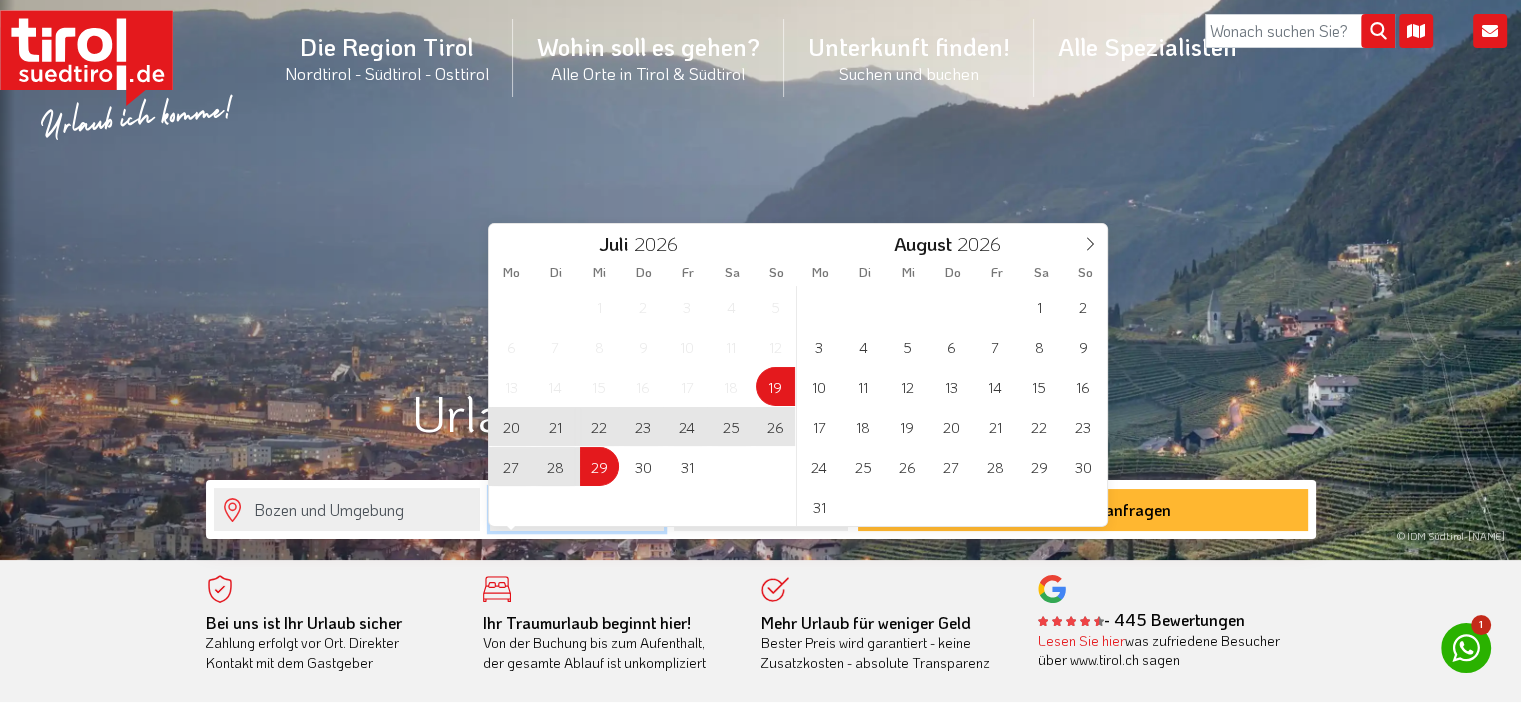 type on "19-07-2026" 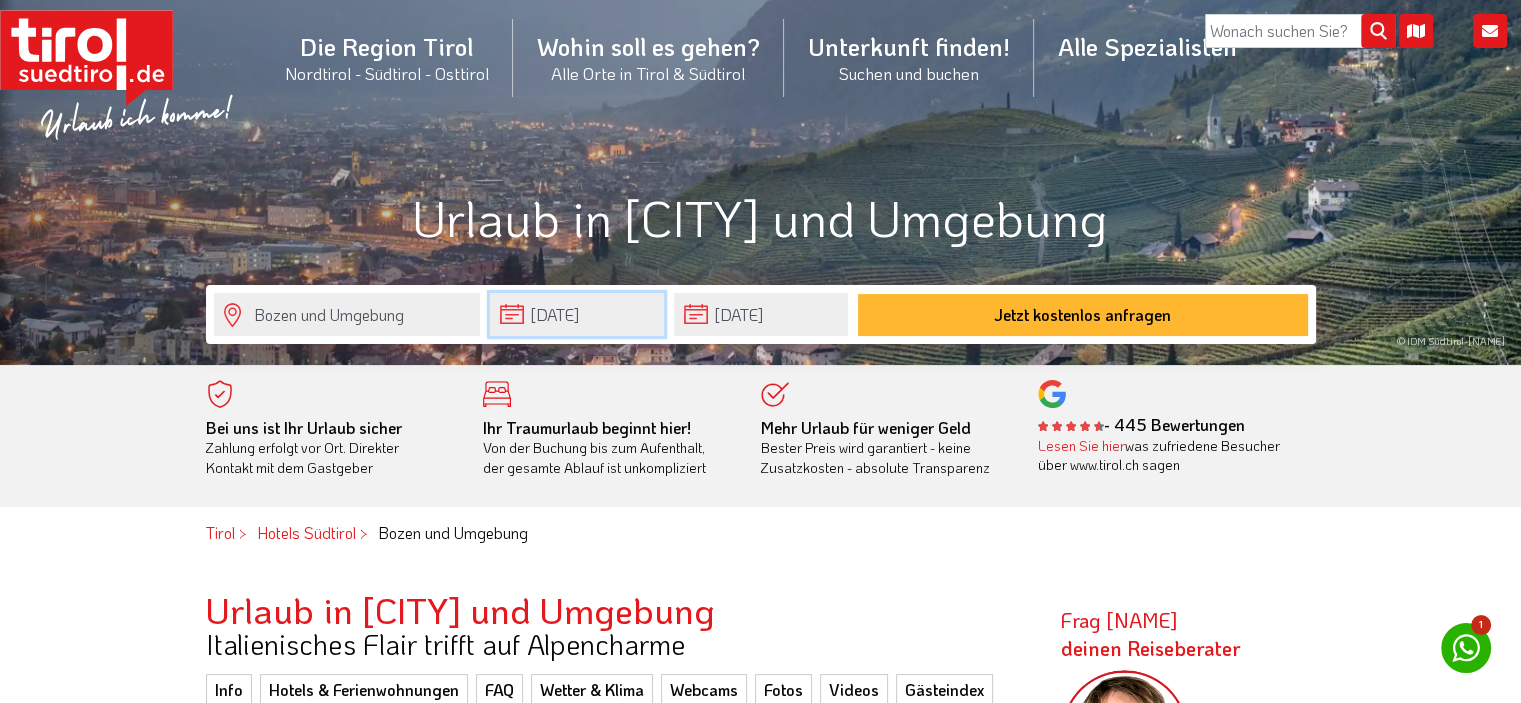 scroll, scrollTop: 200, scrollLeft: 0, axis: vertical 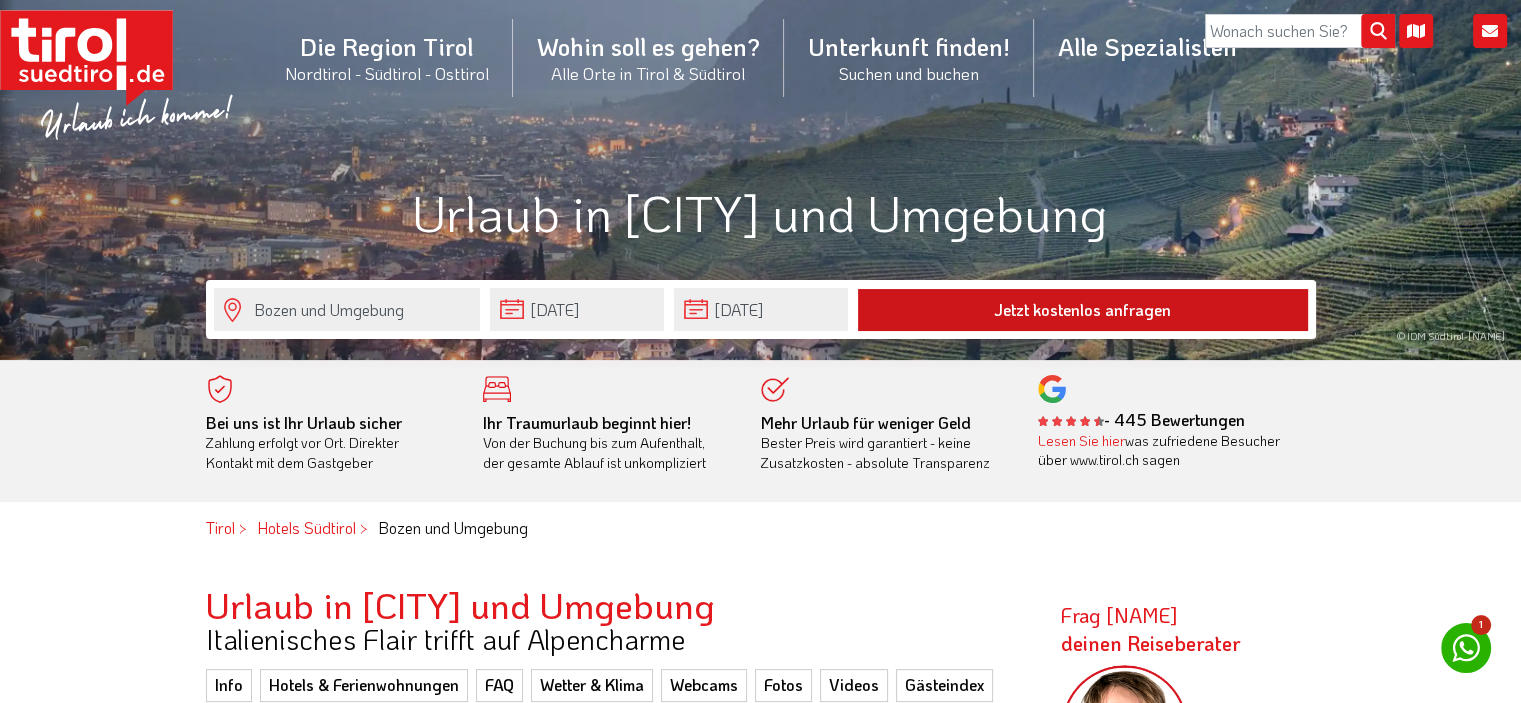 click on "Jetzt kostenlos anfragen" at bounding box center (1083, 310) 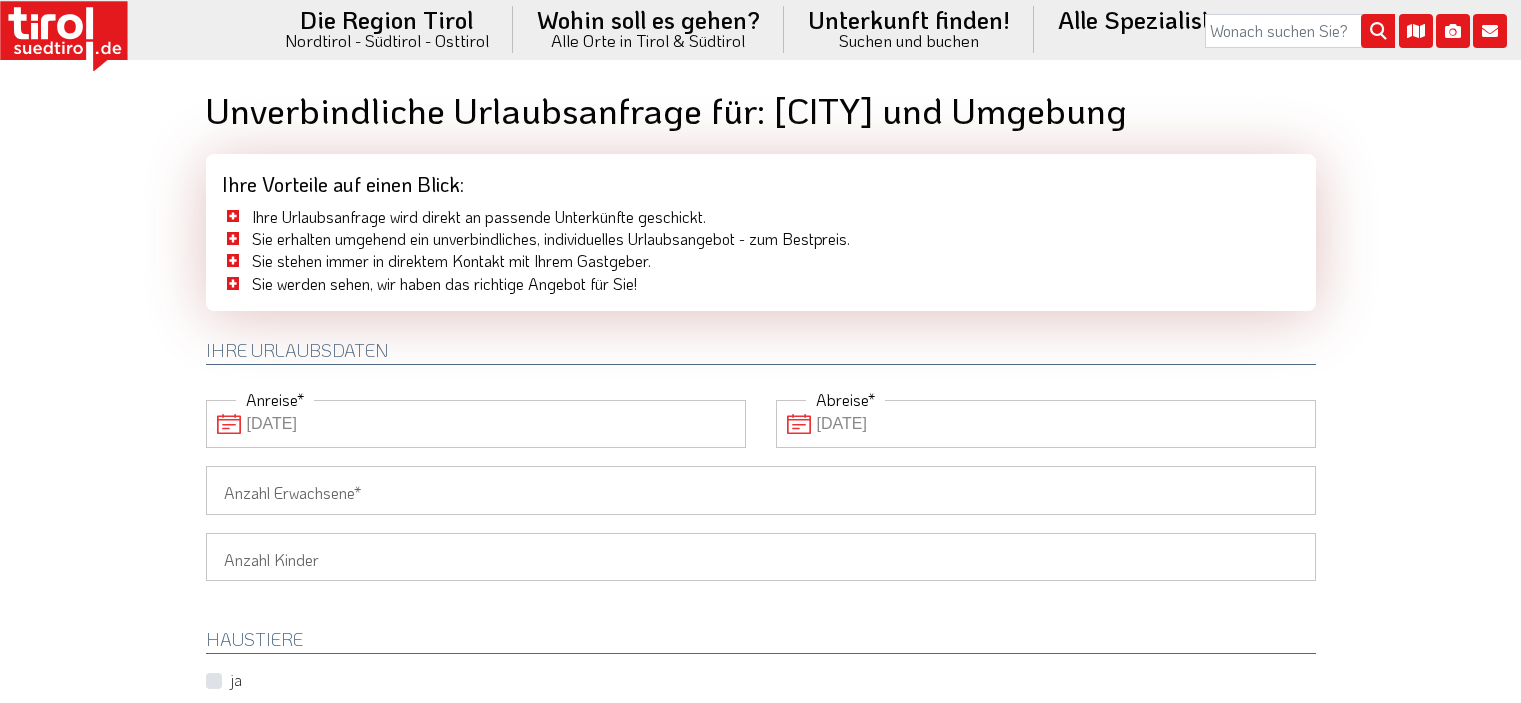 scroll, scrollTop: 0, scrollLeft: 0, axis: both 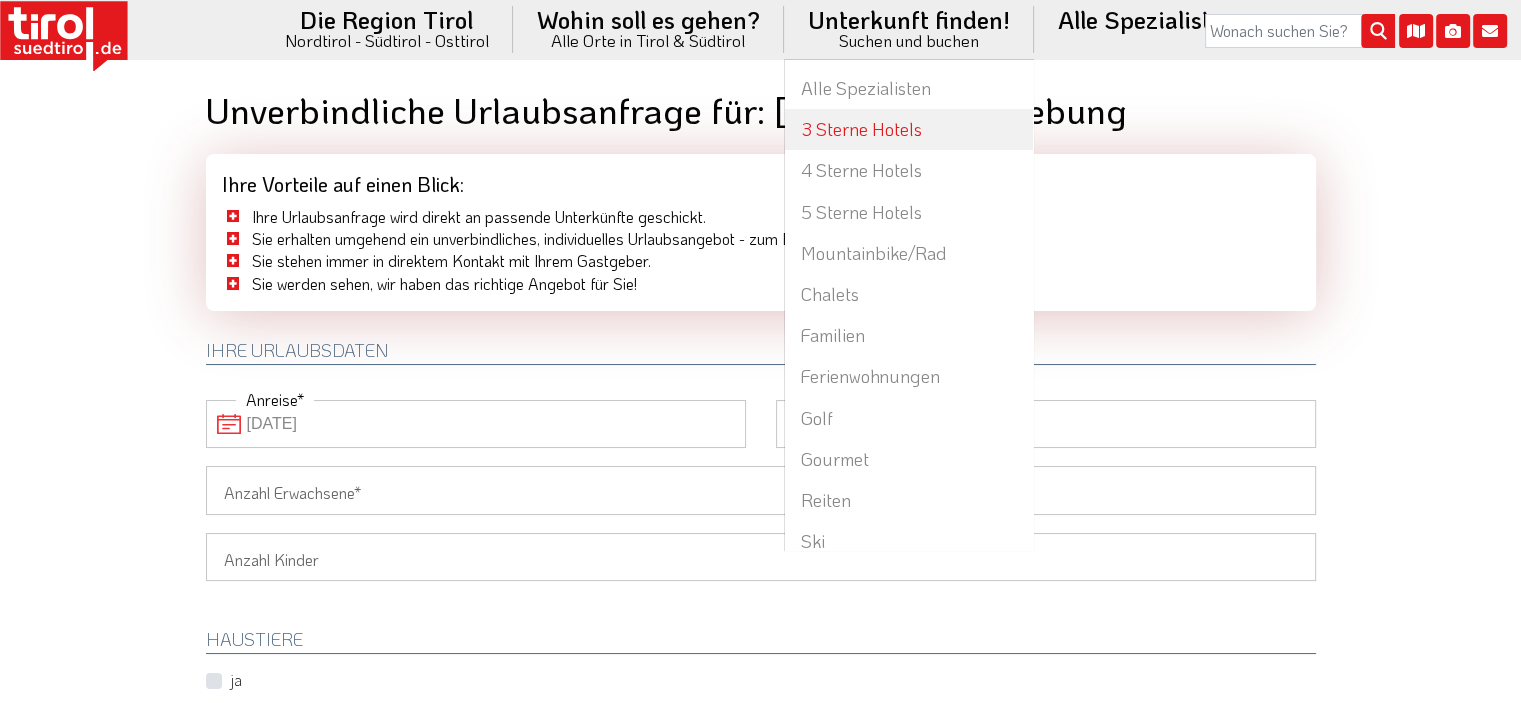 click on "3 Sterne Hotels" at bounding box center (909, 129) 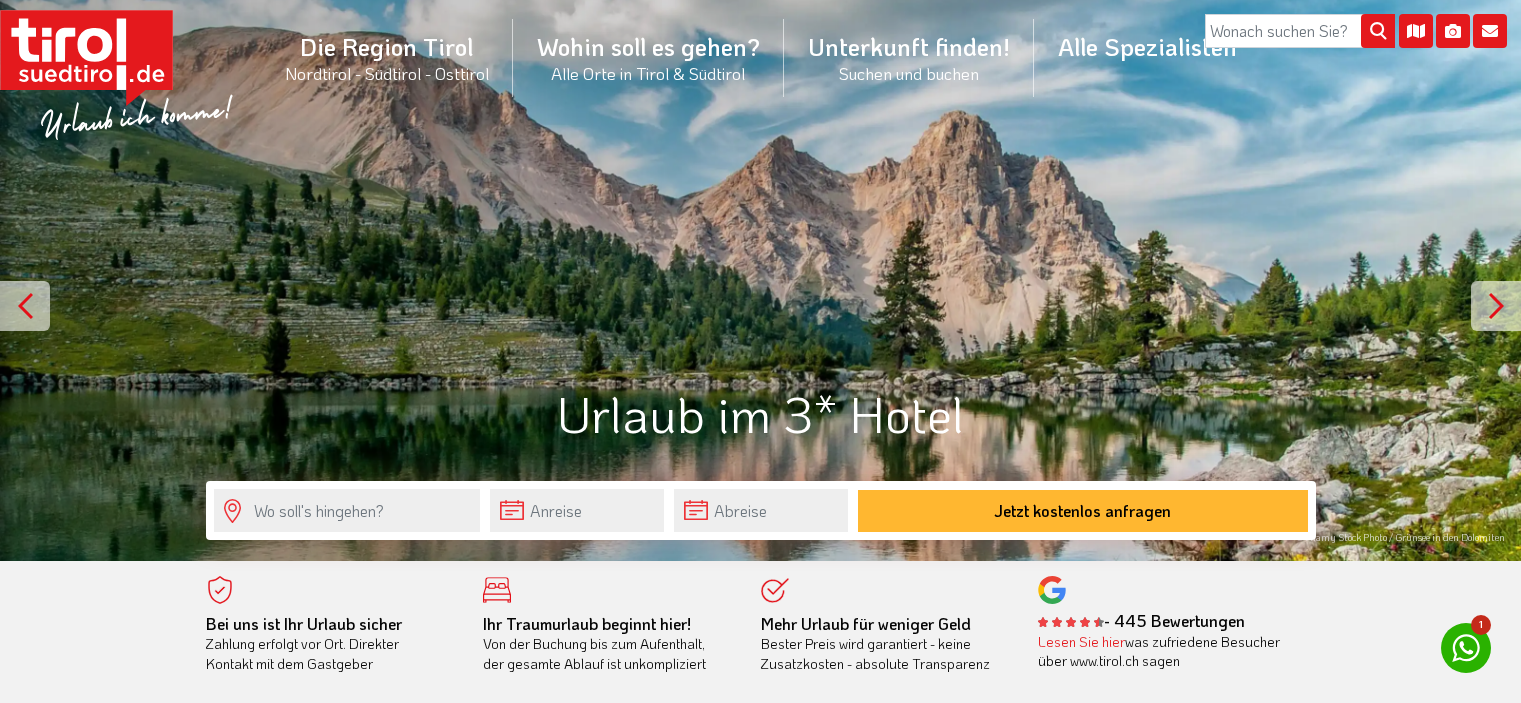 scroll, scrollTop: 0, scrollLeft: 0, axis: both 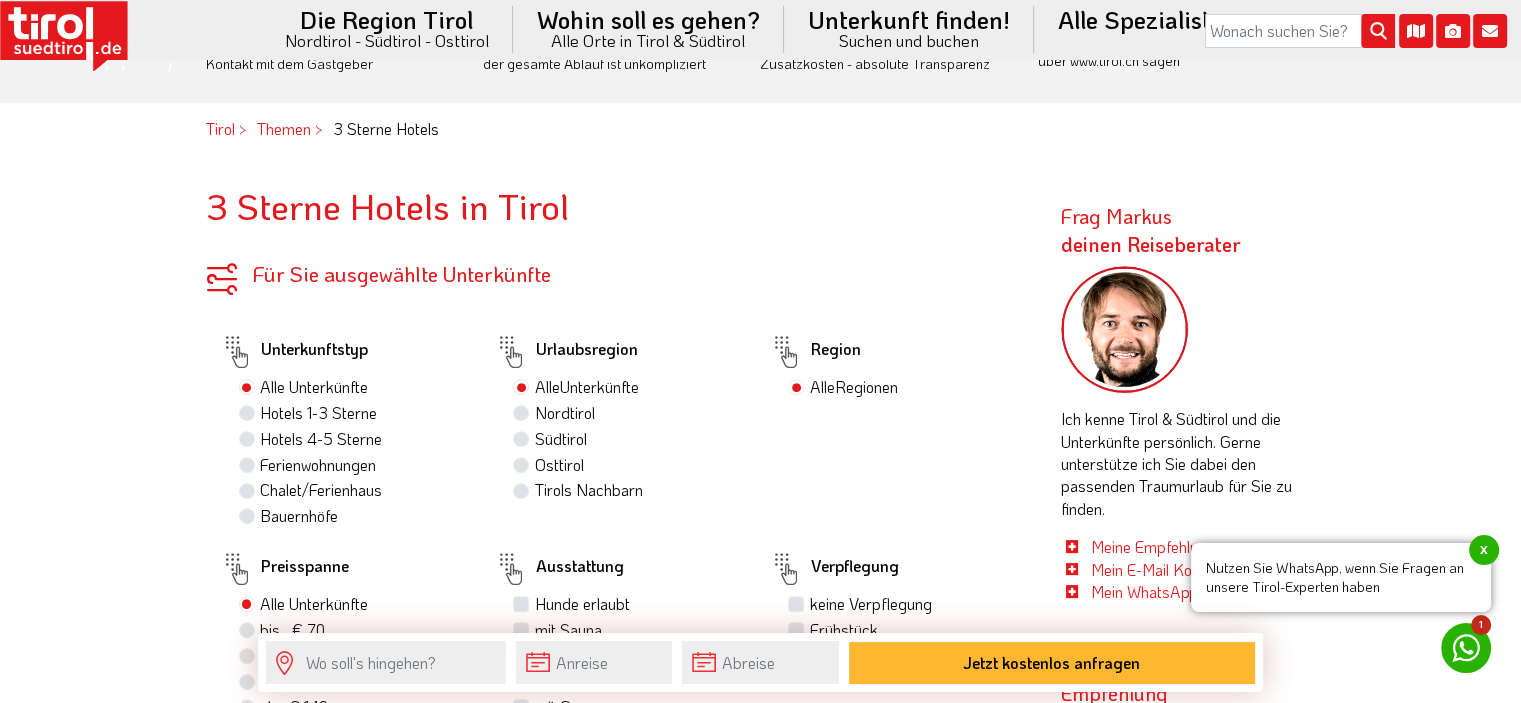 click on "Hotels 1-3 Sterne" at bounding box center [318, 413] 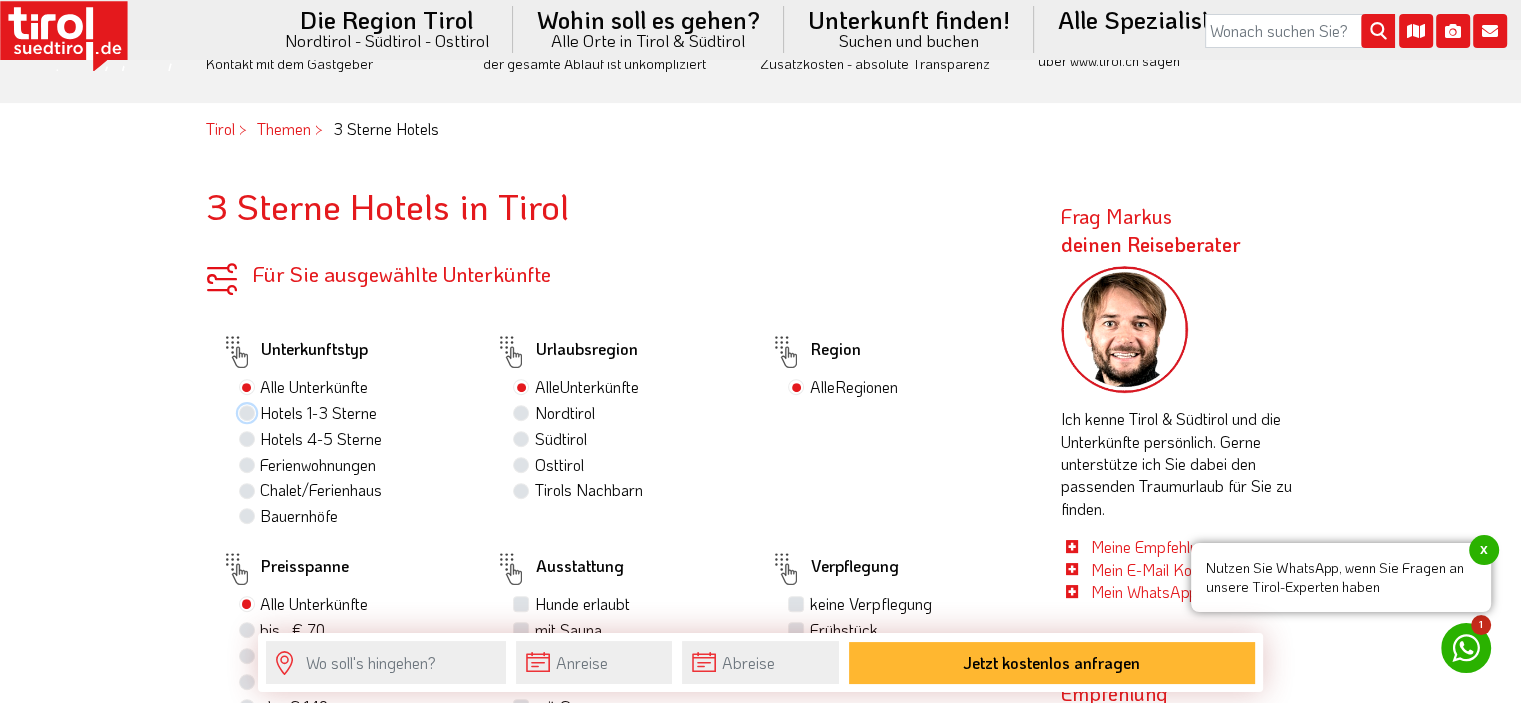 click on "Hotels 1-3 Sterne" at bounding box center (249, 412) 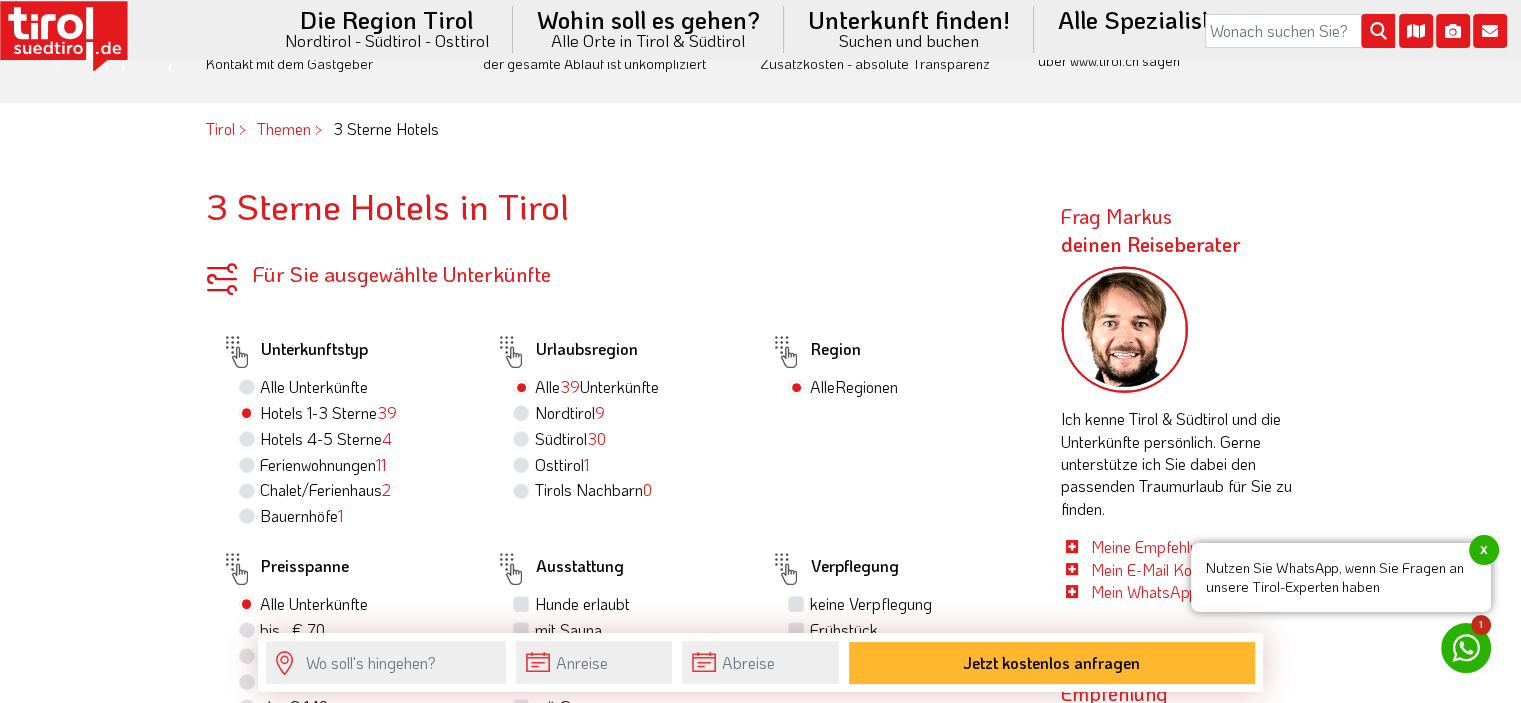 click on "[PERSONAL_GEOGRAPHIC] [NUMBER]" at bounding box center (569, 439) 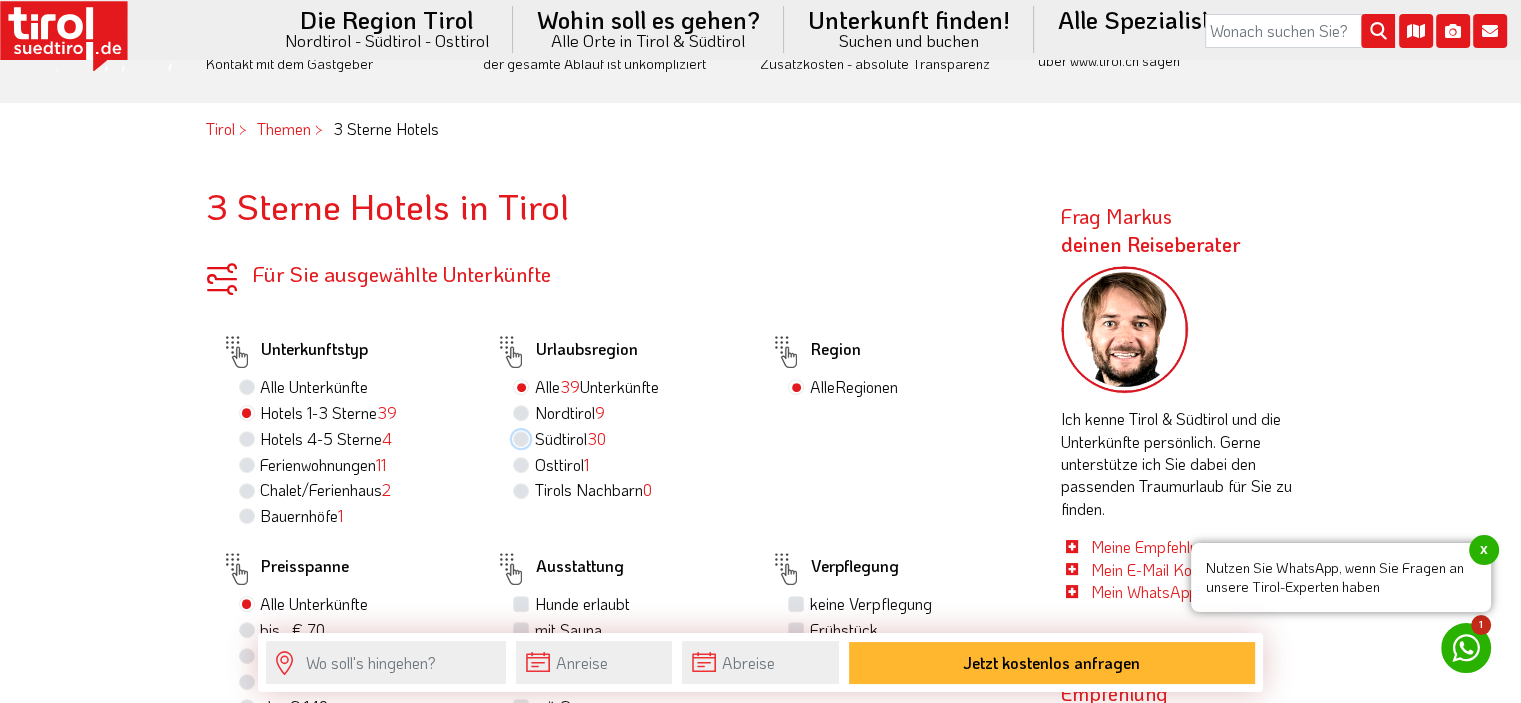 click on "[PERSONAL_GEOGRAPHIC] [NUMBER]" at bounding box center [523, 438] 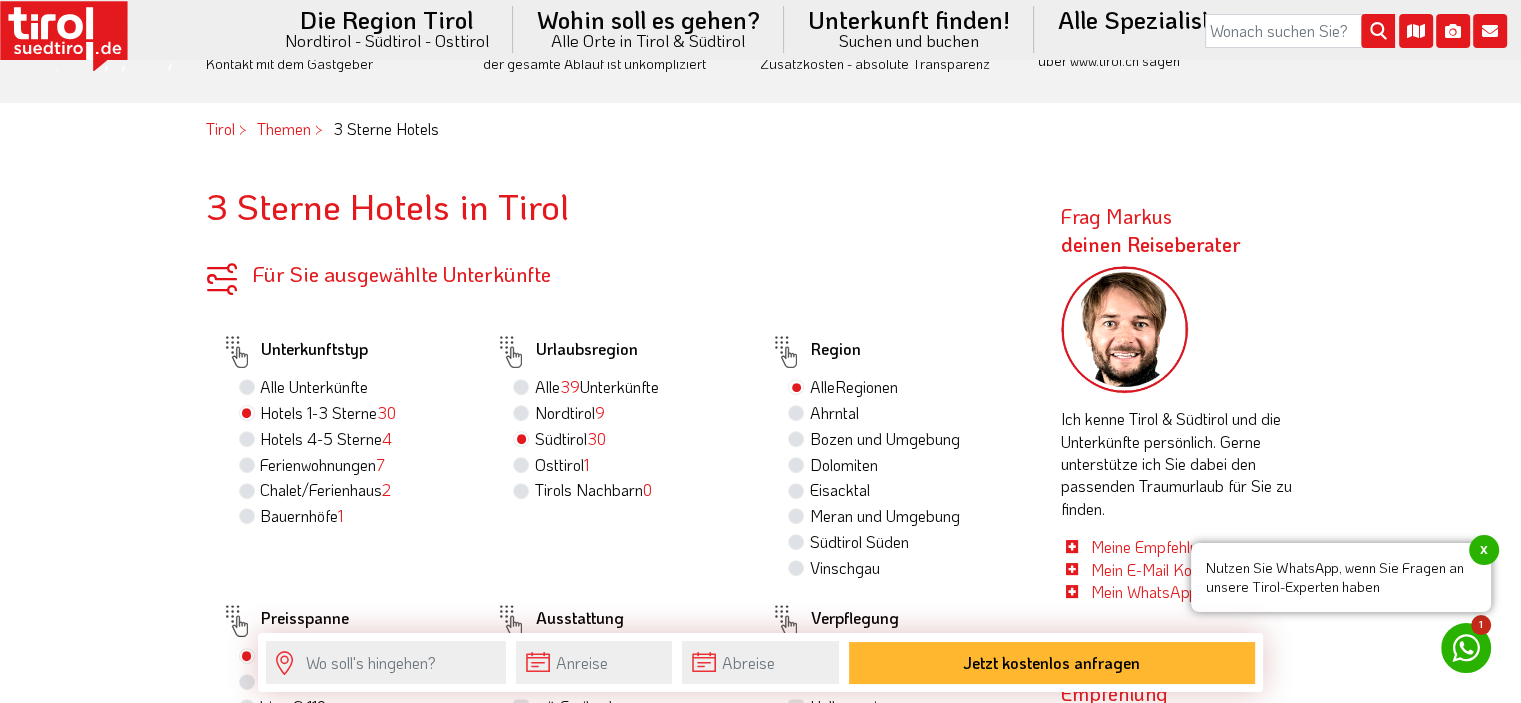 click on "Bozen und Umgebung" at bounding box center (884, 439) 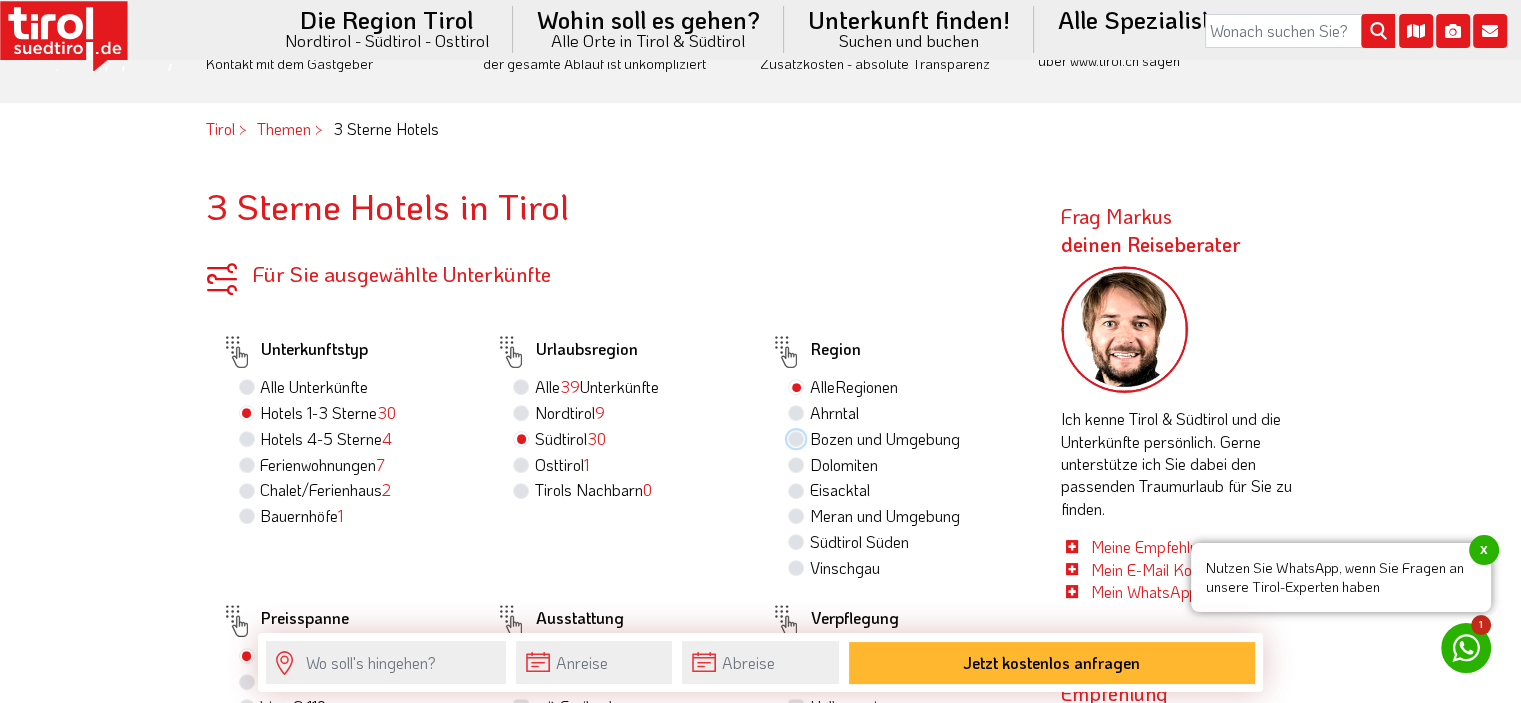 click on "Bozen und Umgebung" at bounding box center (798, 438) 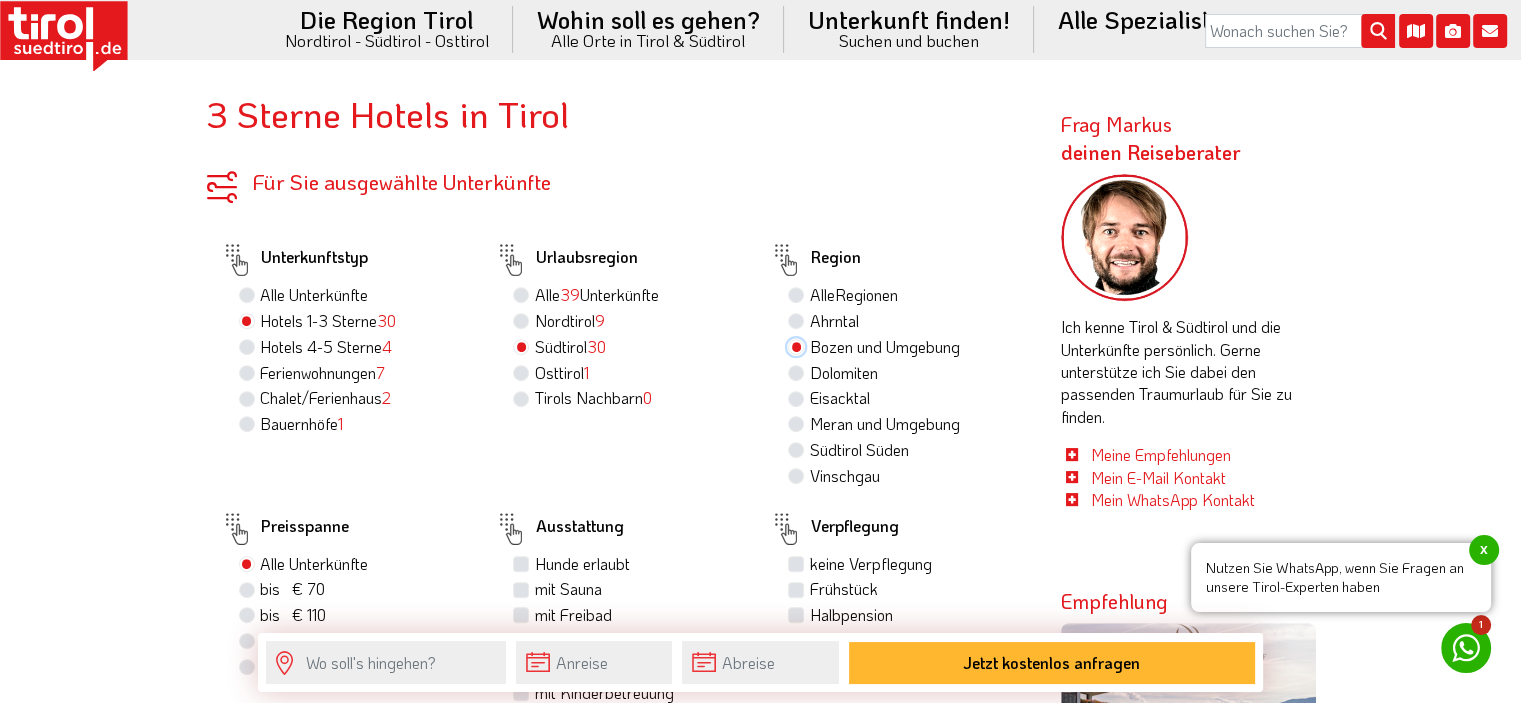 scroll, scrollTop: 900, scrollLeft: 0, axis: vertical 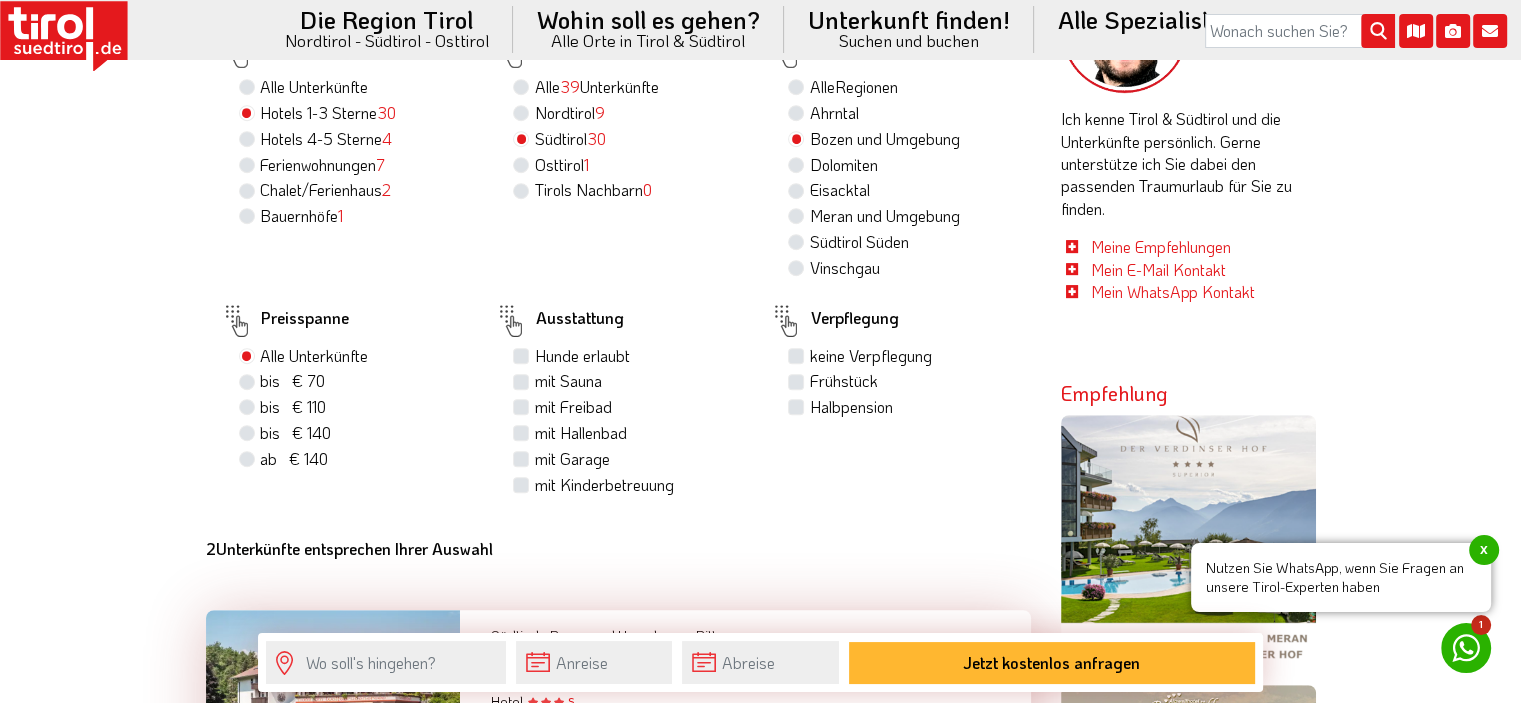 click on "Halbpension" at bounding box center [850, 407] 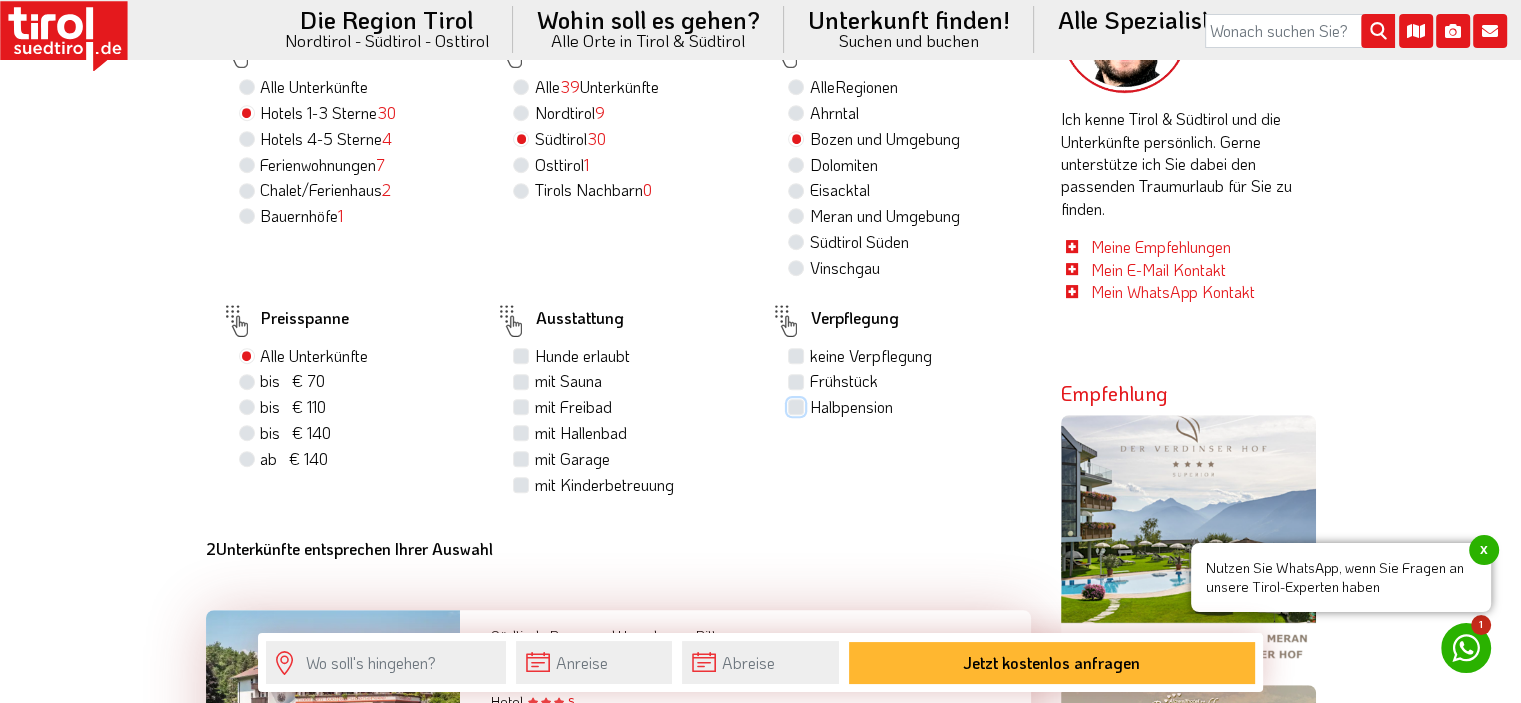 click on "Halbpension" at bounding box center (798, 406) 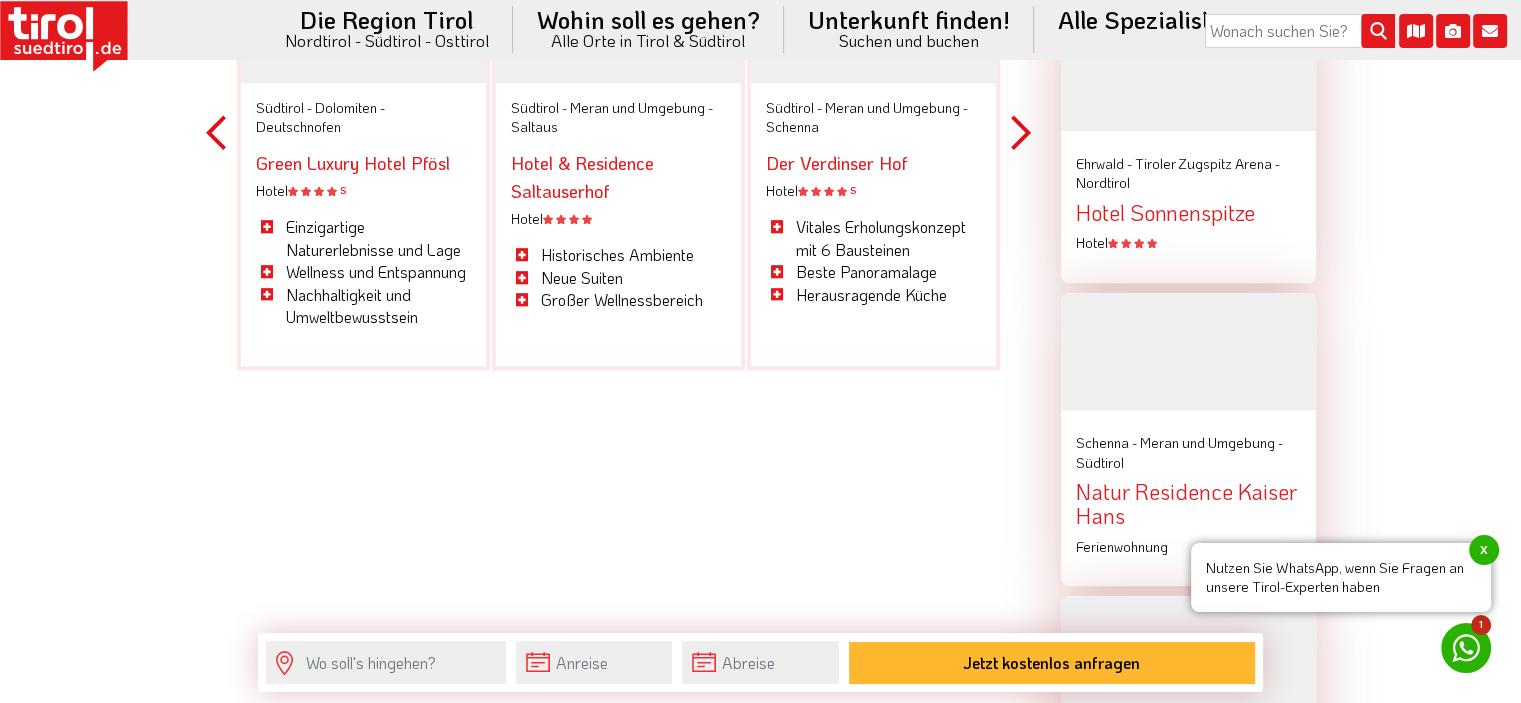scroll, scrollTop: 2300, scrollLeft: 0, axis: vertical 